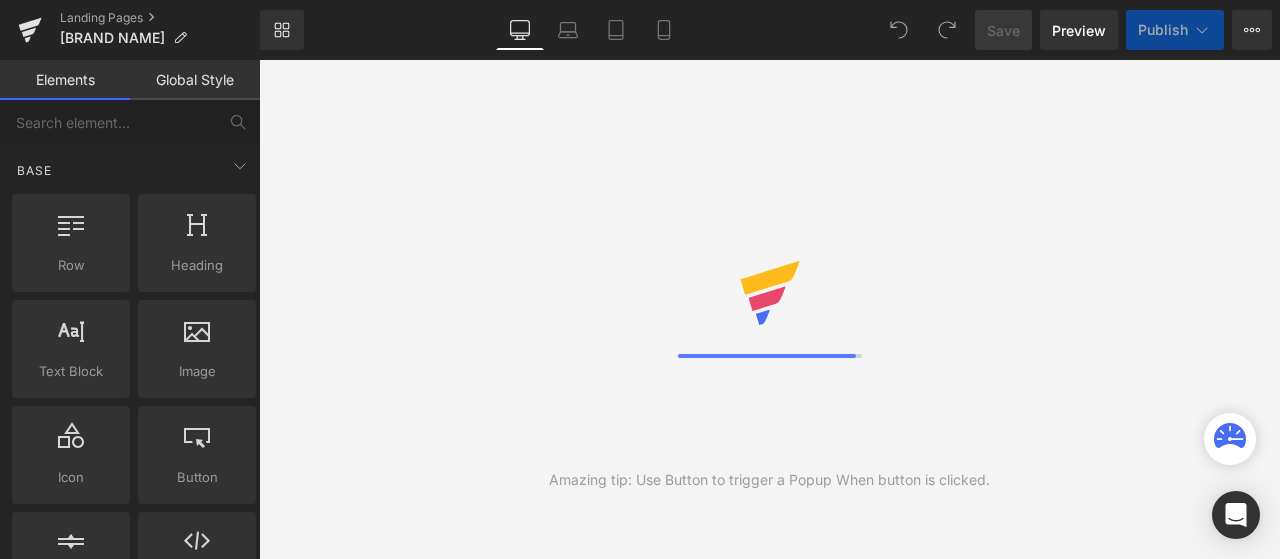 scroll, scrollTop: 0, scrollLeft: 0, axis: both 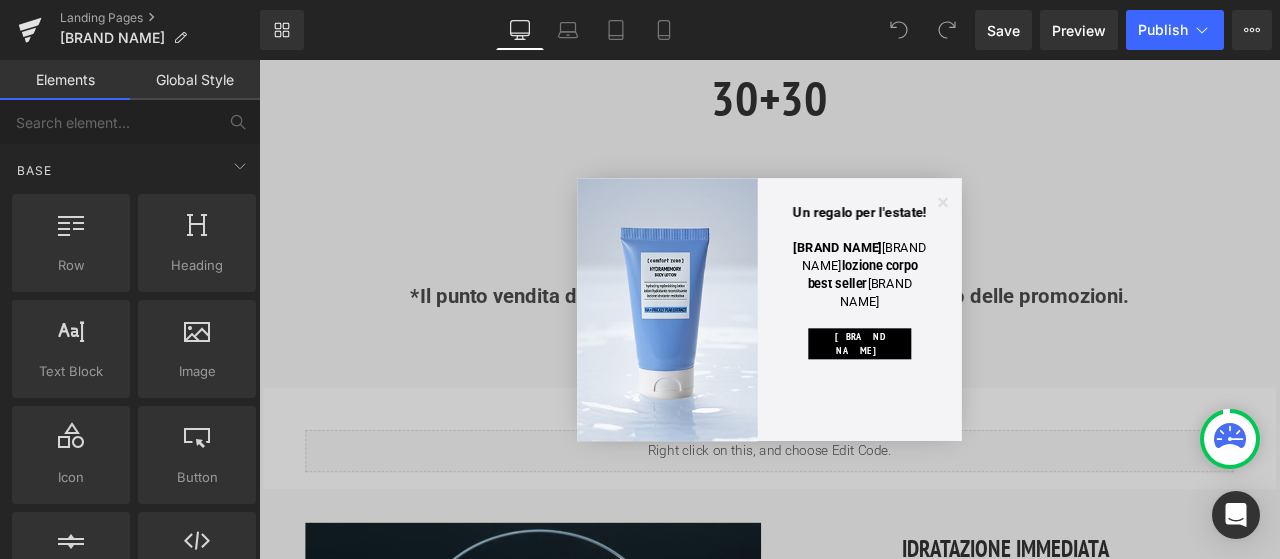 click 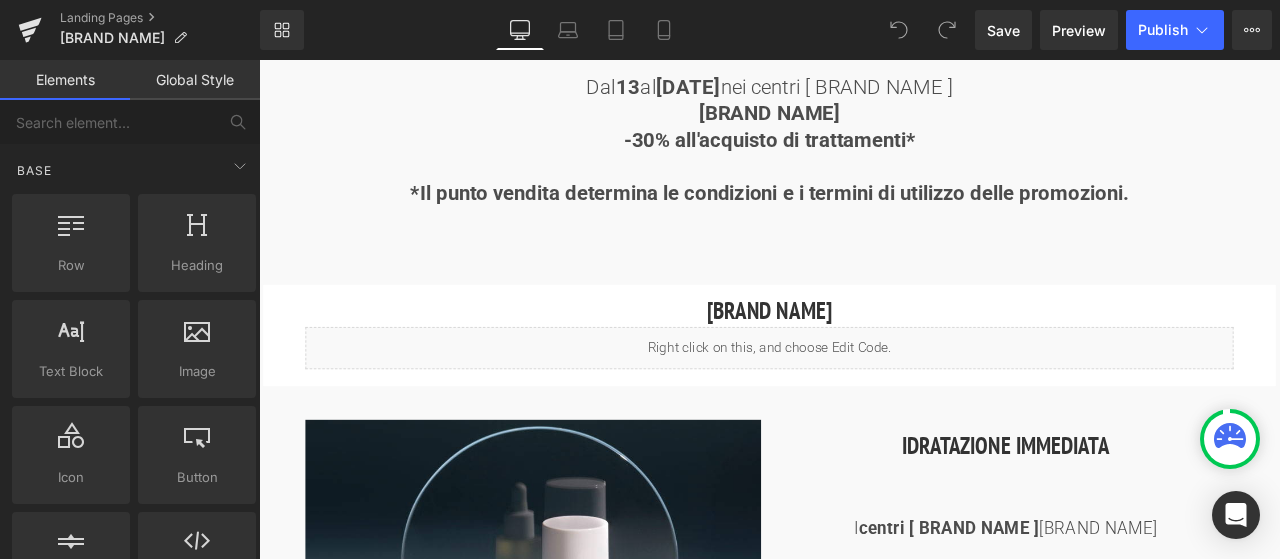 scroll, scrollTop: 1200, scrollLeft: 0, axis: vertical 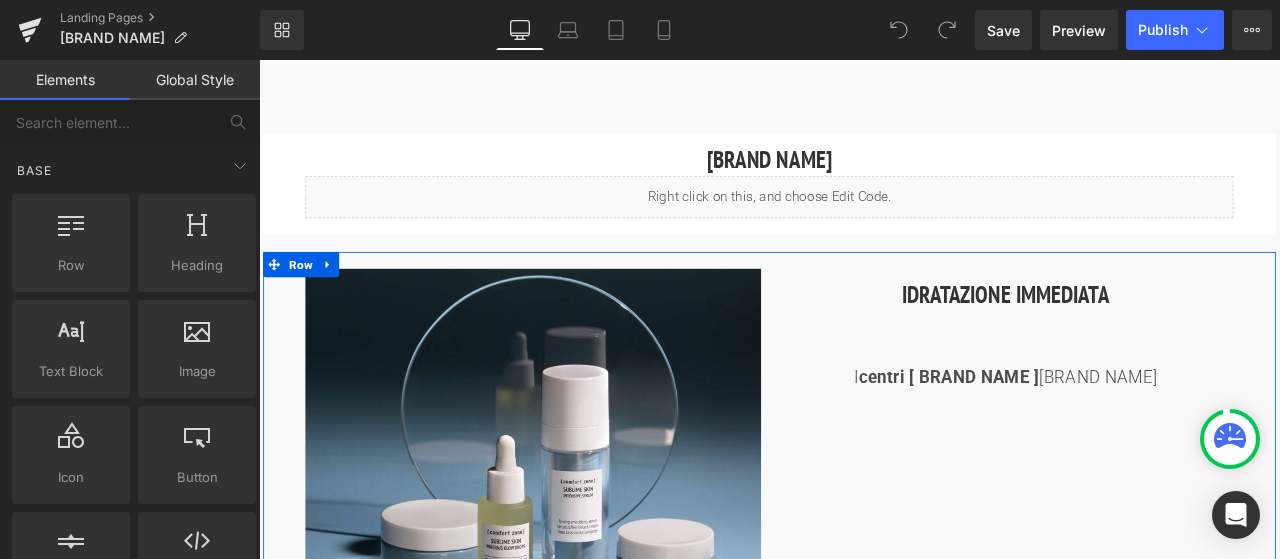 click on "IDRATAZIONE IMMEDIATA" at bounding box center (1144, 338) 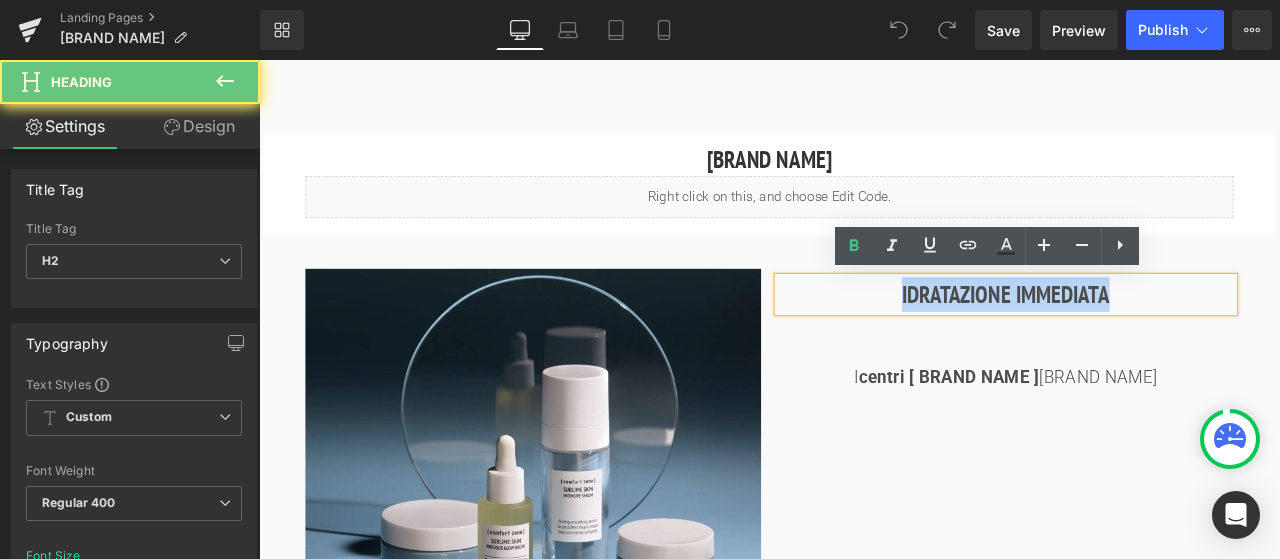 drag, startPoint x: 1015, startPoint y: 335, endPoint x: 1267, endPoint y: 330, distance: 252.04959 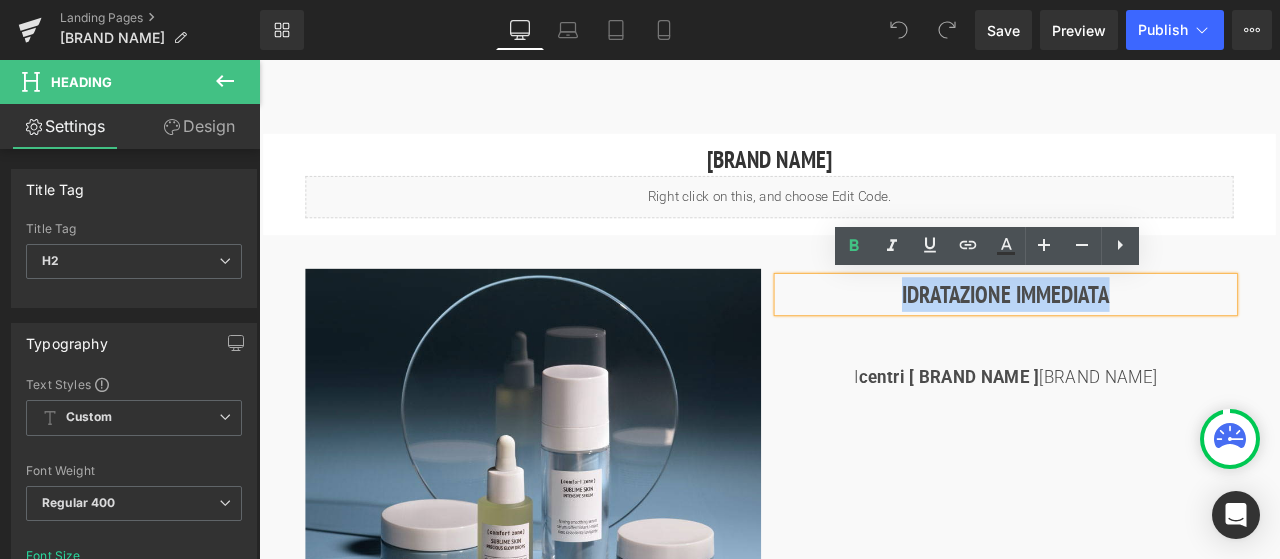 type 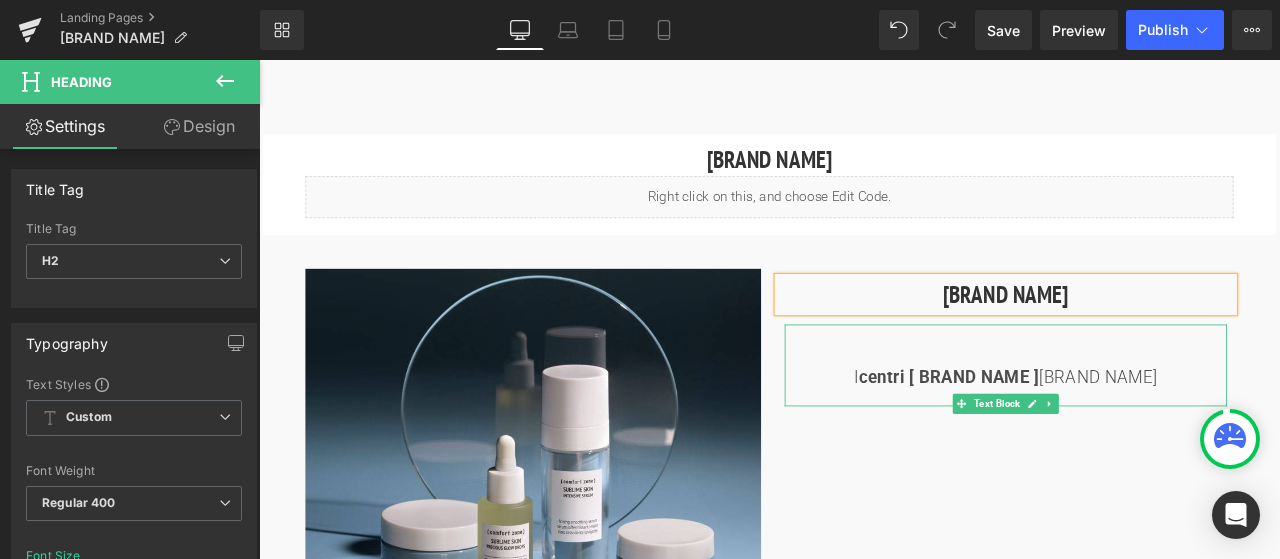 click on "centri [ BRAND NAME ]" at bounding box center (1076, 436) 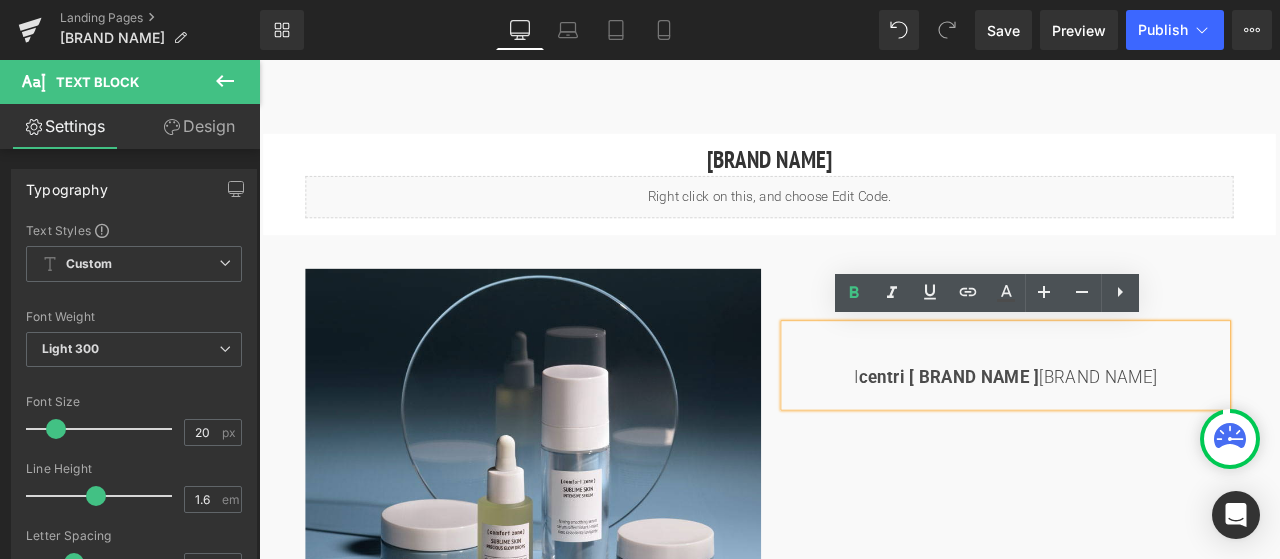 drag, startPoint x: 927, startPoint y: 432, endPoint x: 1268, endPoint y: 519, distance: 351.92328 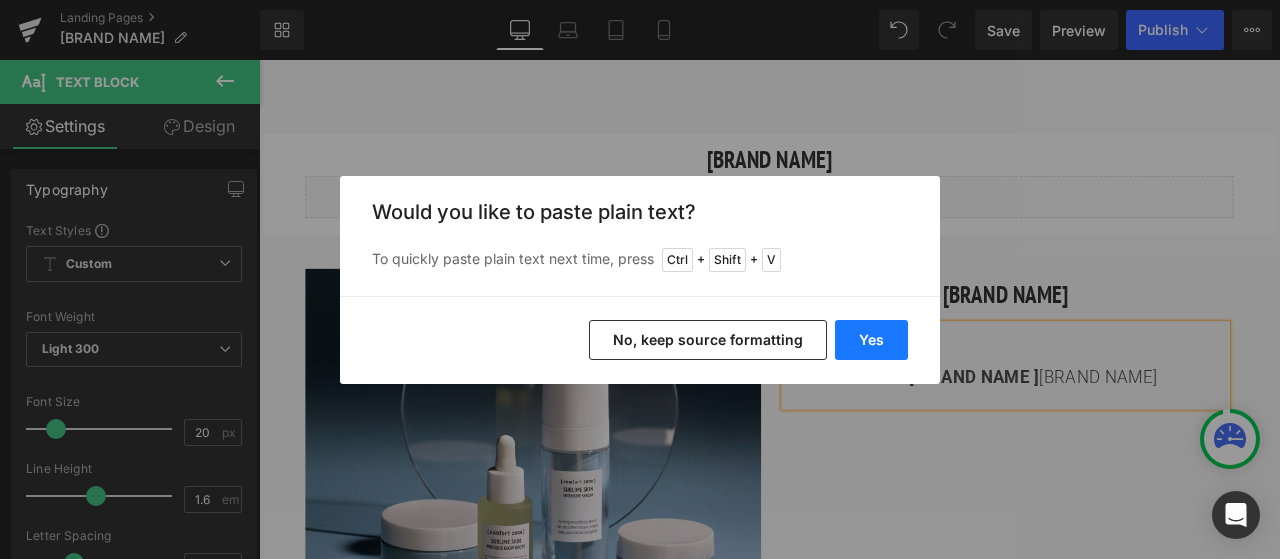 click on "Yes" at bounding box center (871, 340) 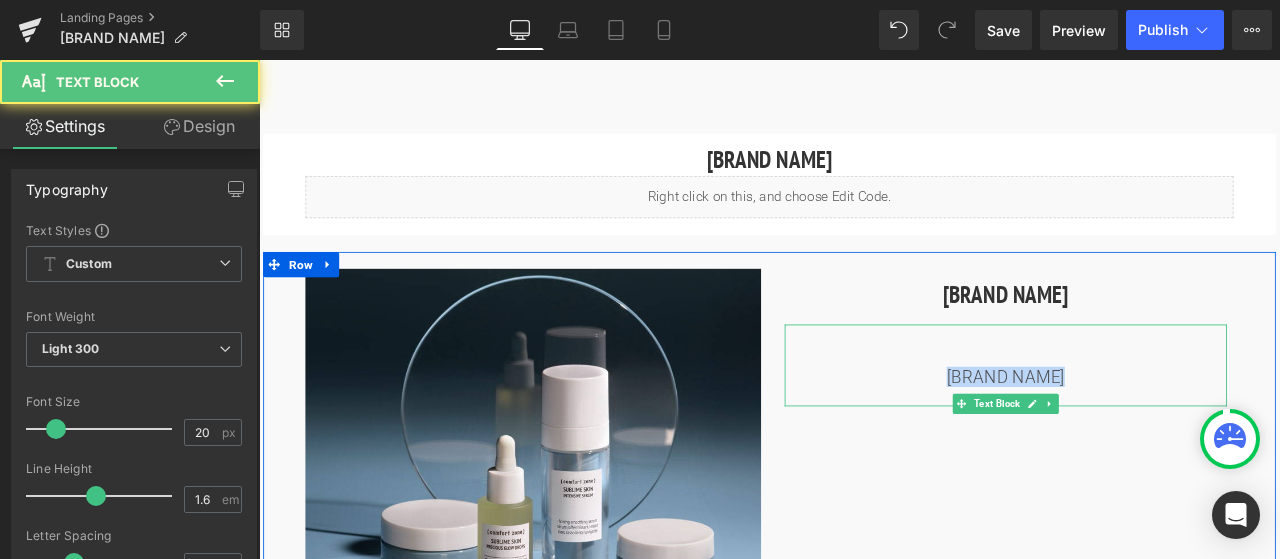 drag, startPoint x: 998, startPoint y: 432, endPoint x: 885, endPoint y: 434, distance: 113.0177 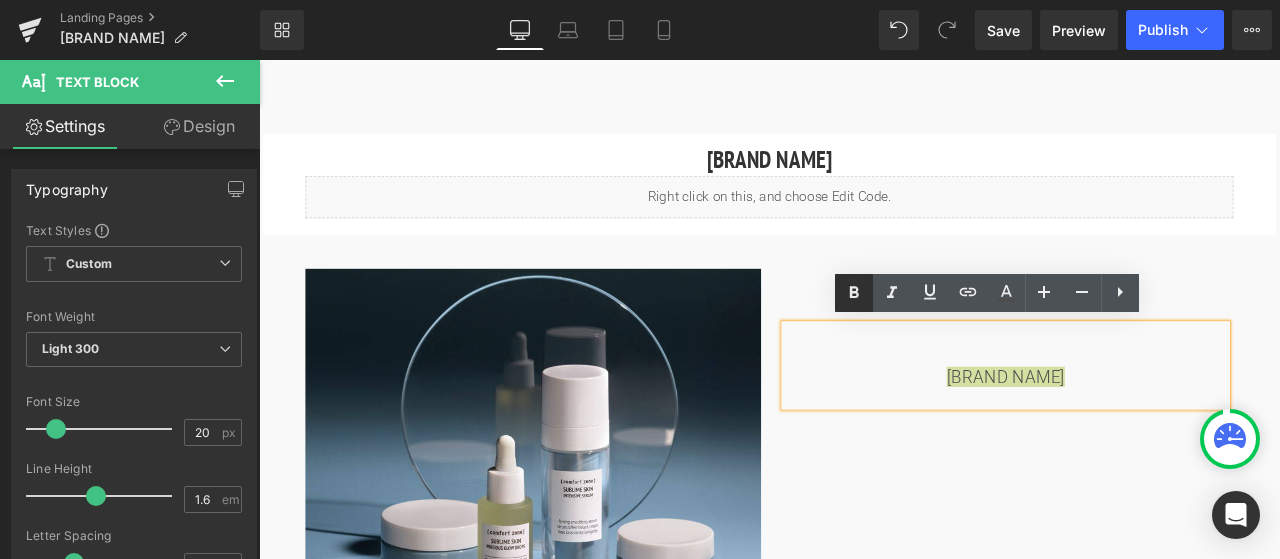 drag, startPoint x: 842, startPoint y: 292, endPoint x: 862, endPoint y: 303, distance: 22.825424 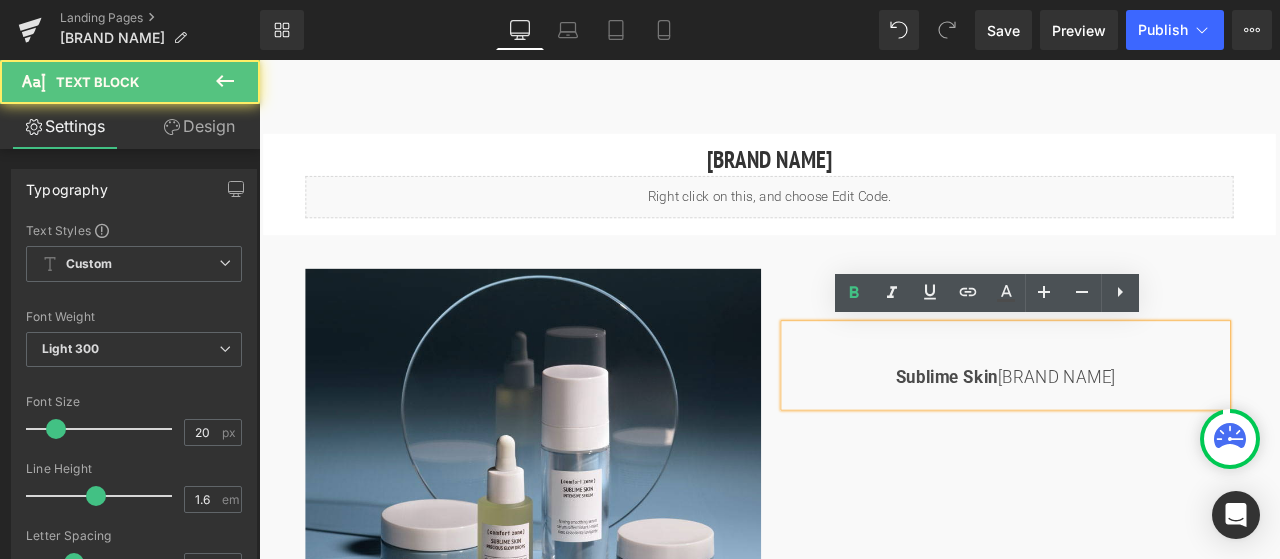 drag, startPoint x: 1045, startPoint y: 432, endPoint x: 1164, endPoint y: 431, distance: 119.0042 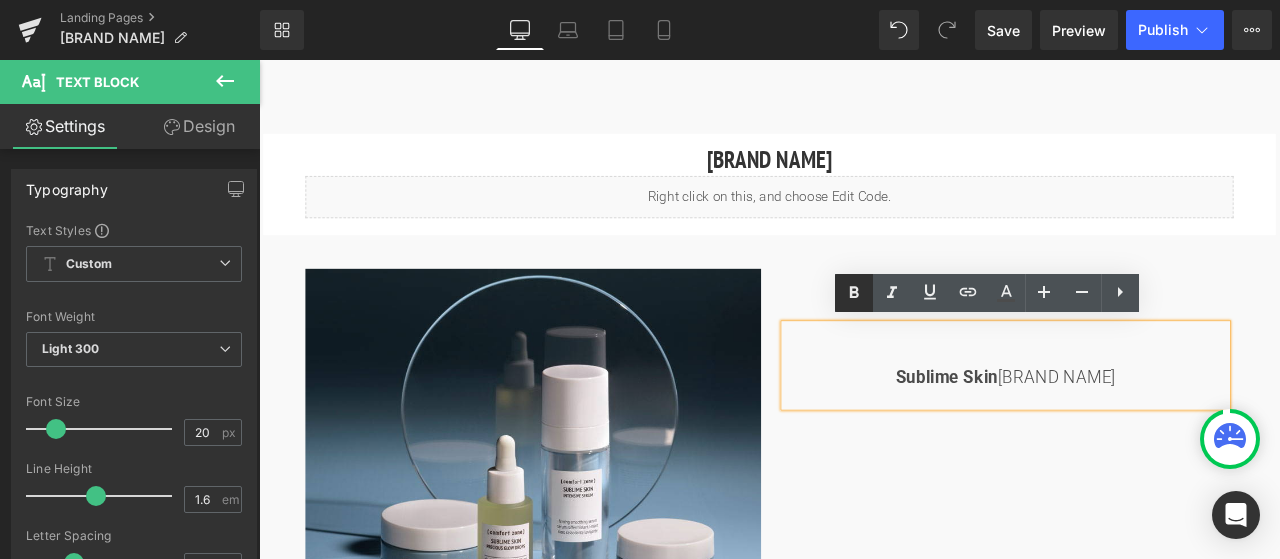 click at bounding box center (854, 293) 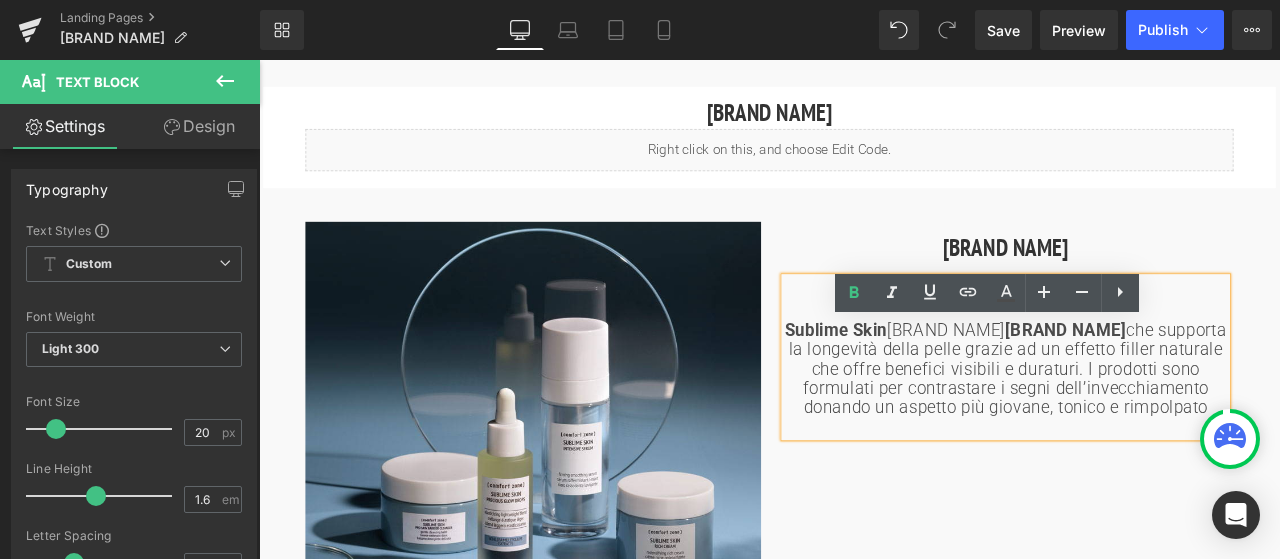 scroll, scrollTop: 1300, scrollLeft: 0, axis: vertical 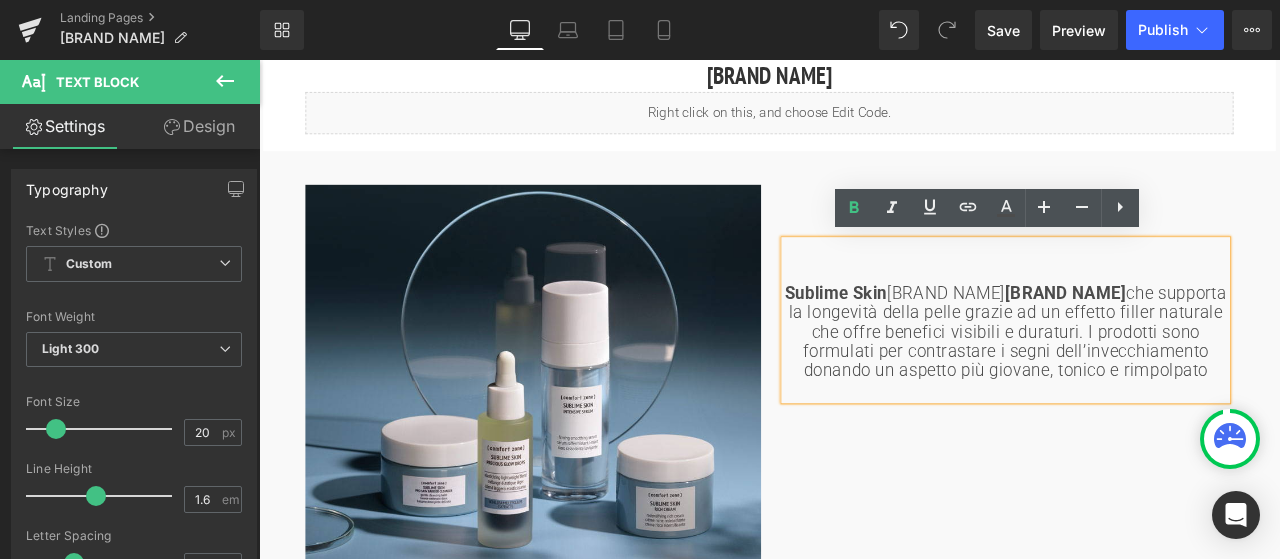 click on "Sublime Skin  è la  linea anti-age  che supporta la longevità della pelle grazie ad un effetto filler naturale che offre benefici visibili e duraturi. I prodotti sono formulati per contrastare i segni dell’invecchiamento donando un aspetto più giovane, tonico e rimpolpato" at bounding box center (1144, 382) 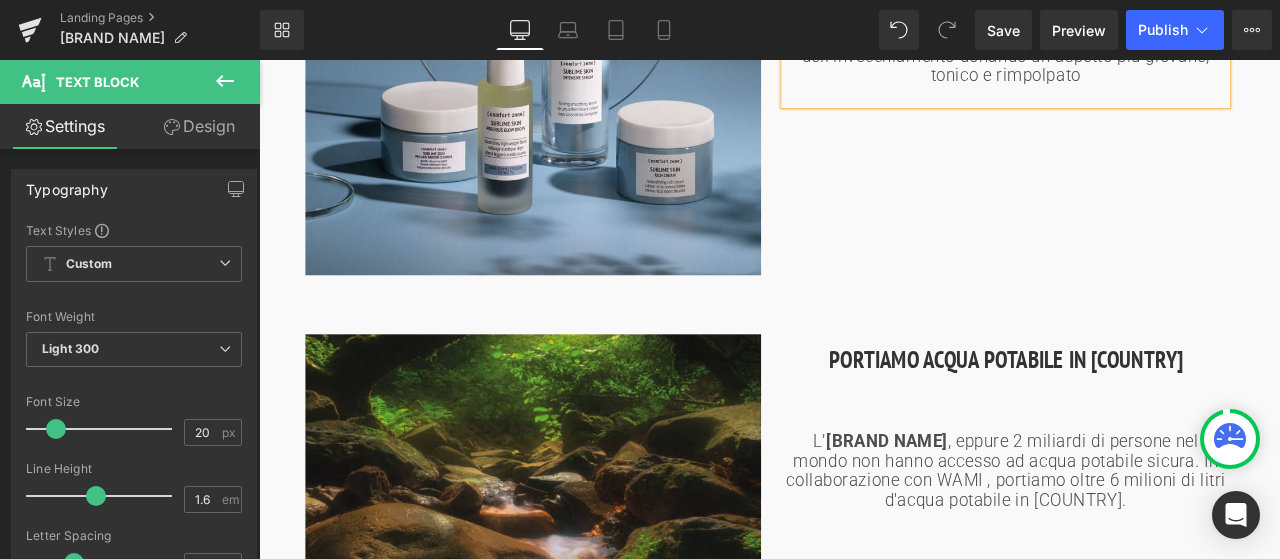 scroll, scrollTop: 1700, scrollLeft: 0, axis: vertical 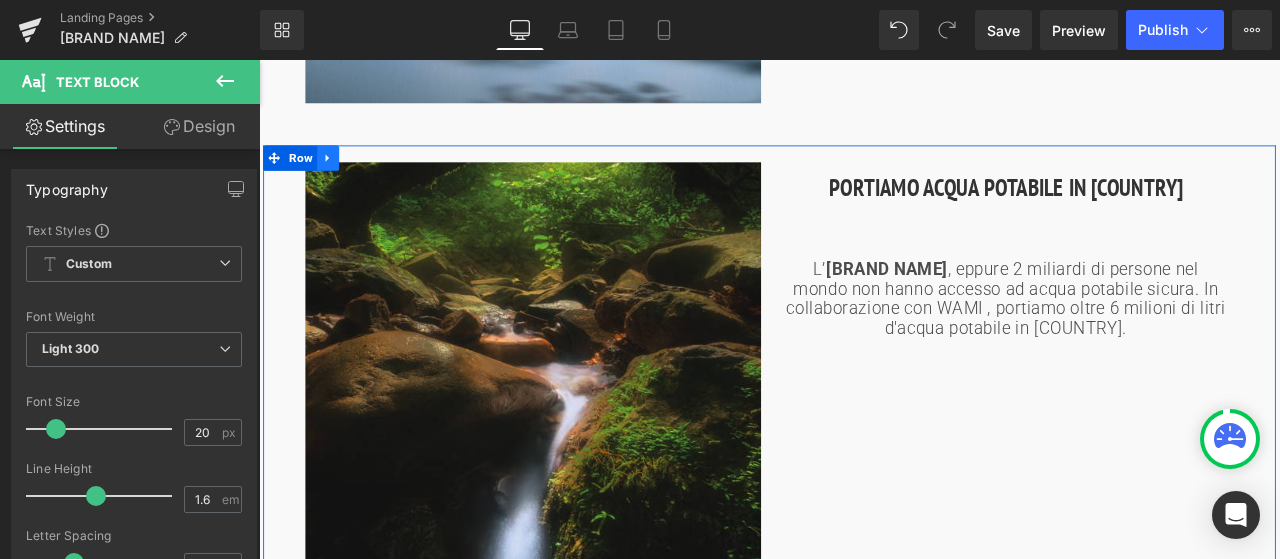 click at bounding box center [341, 176] 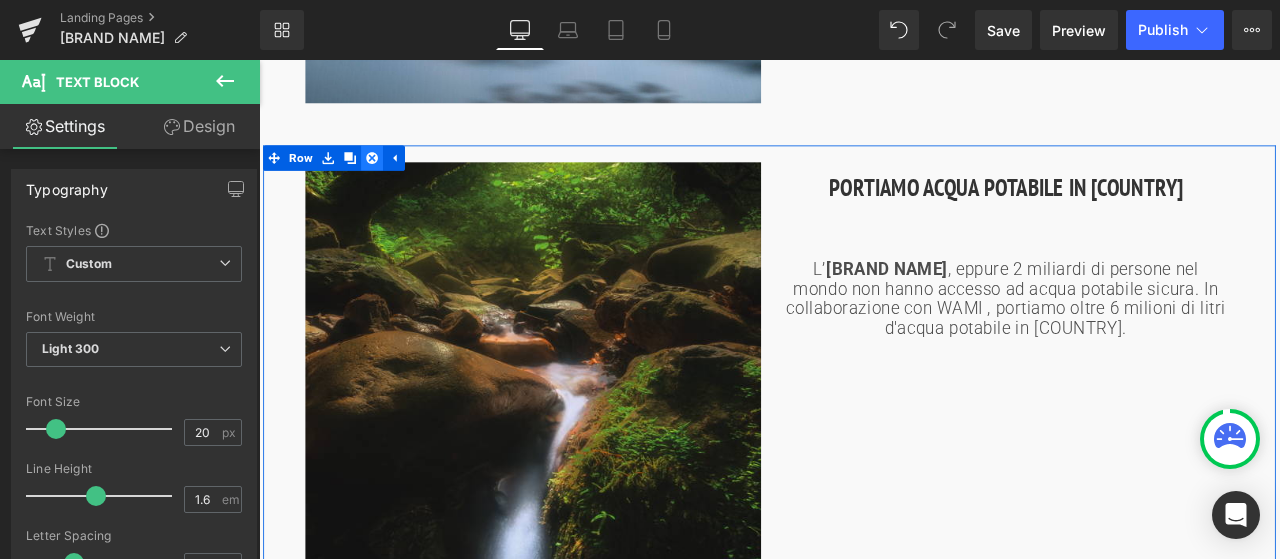 click 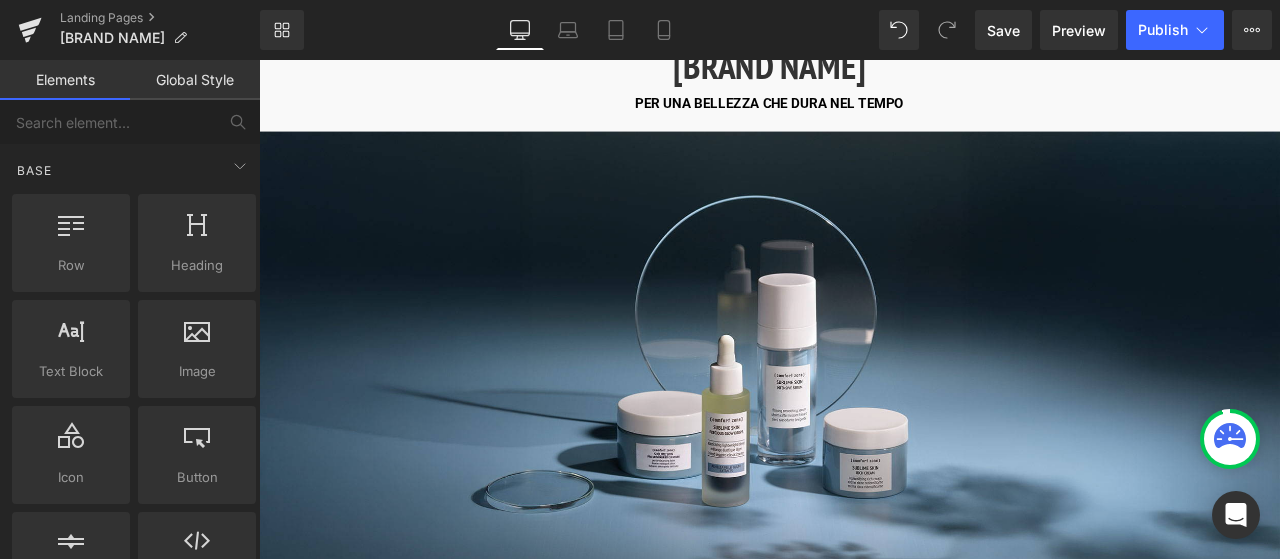 scroll, scrollTop: 0, scrollLeft: 0, axis: both 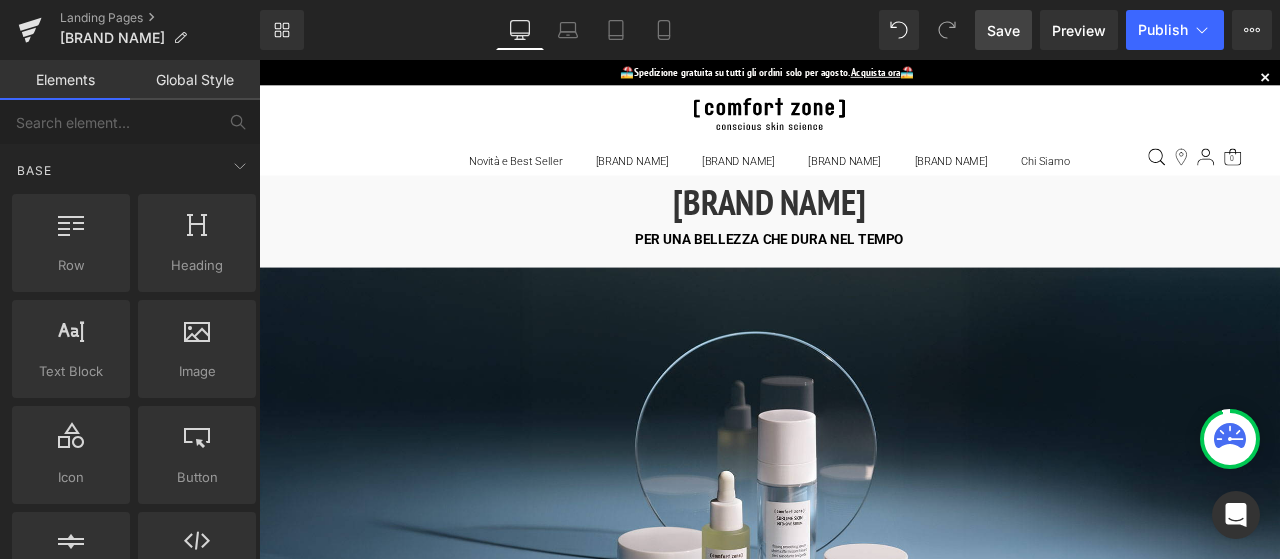 drag, startPoint x: 997, startPoint y: 35, endPoint x: 930, endPoint y: 9, distance: 71.867935 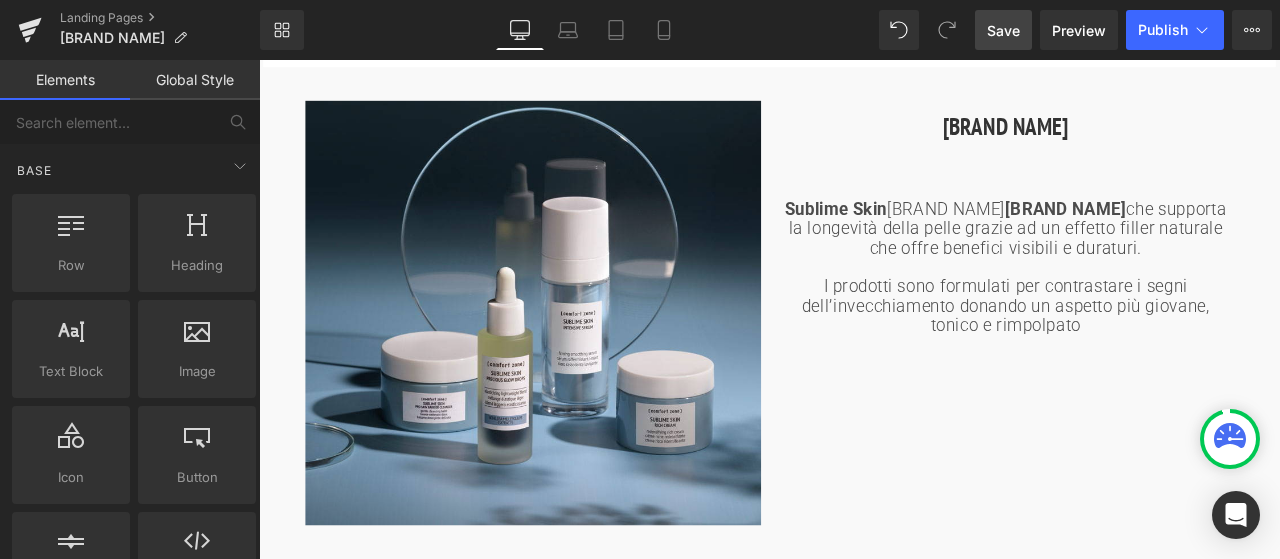 scroll, scrollTop: 1200, scrollLeft: 0, axis: vertical 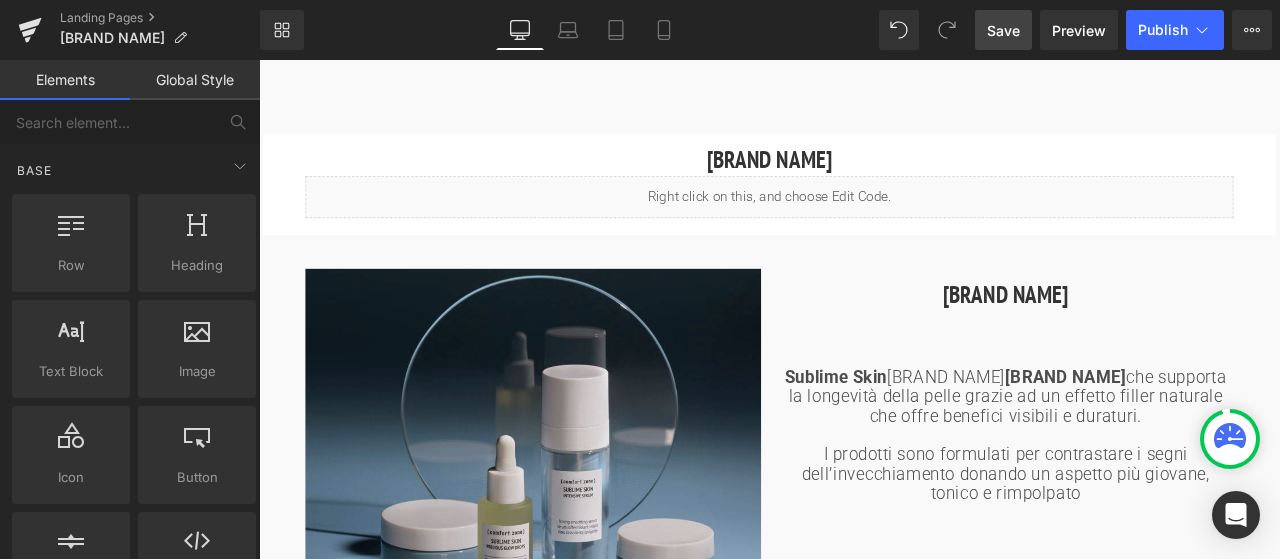 click at bounding box center (584, 559) 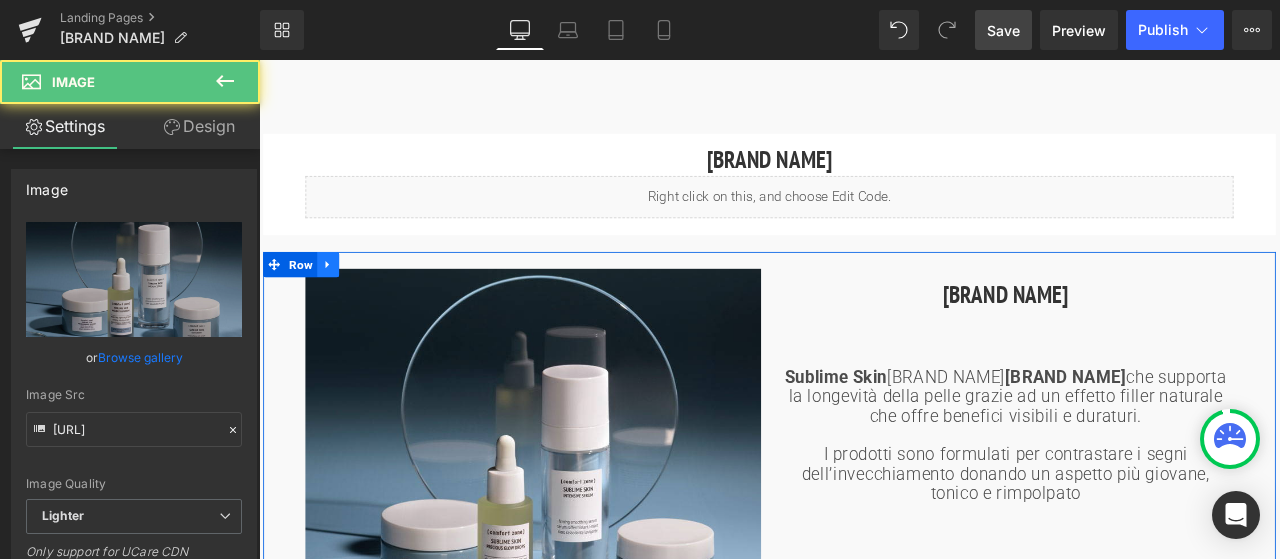 click 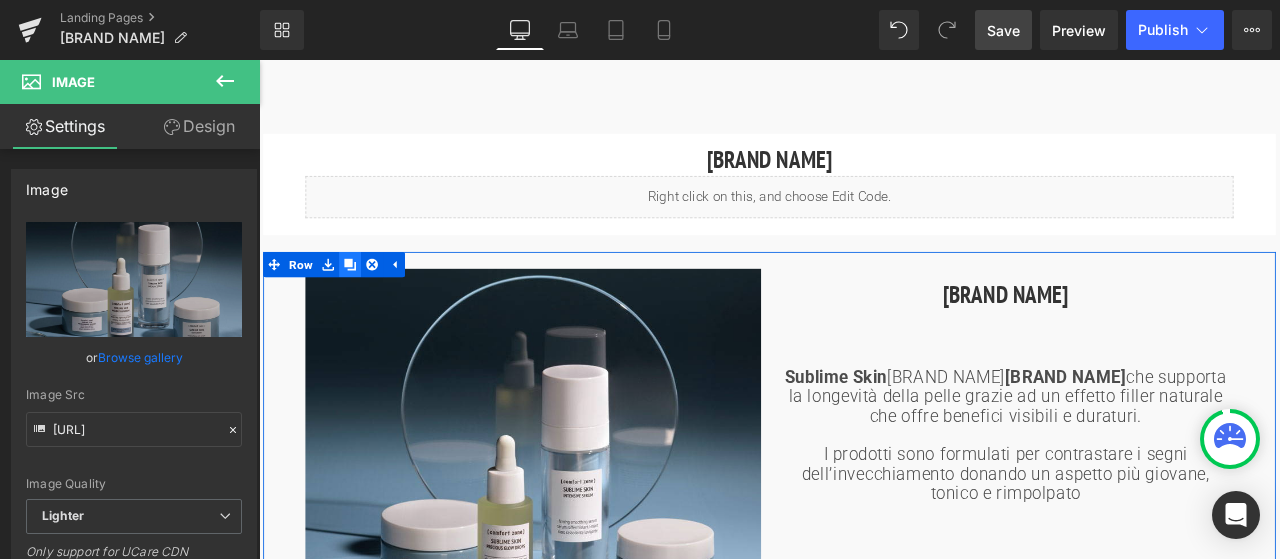 click 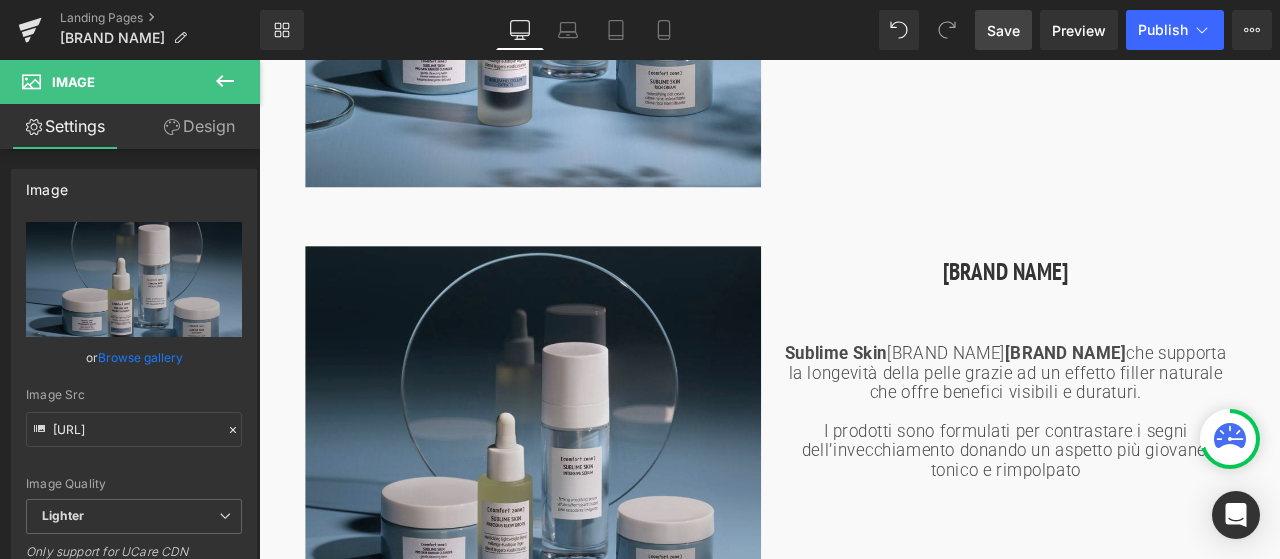 scroll, scrollTop: 1917, scrollLeft: 0, axis: vertical 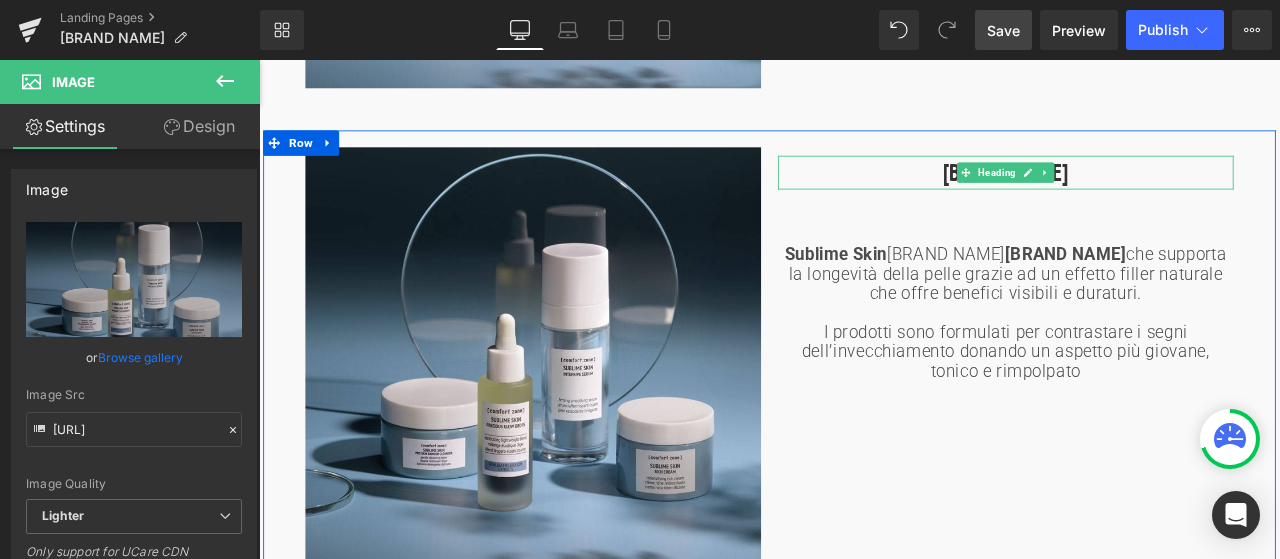 click on "[BRAND NAME]" at bounding box center [1144, 194] 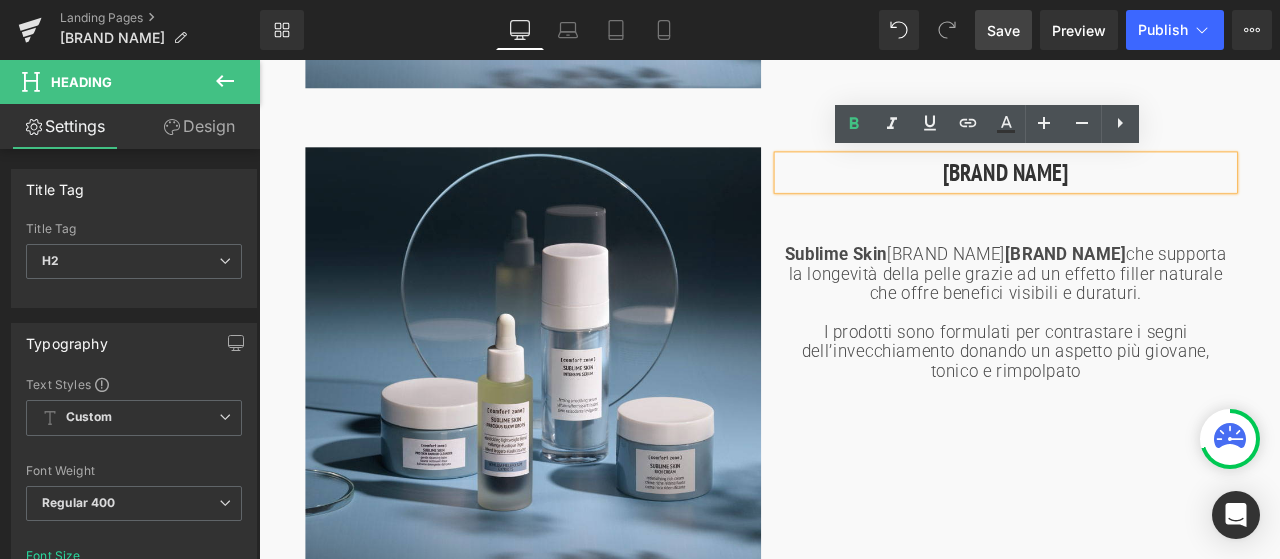 drag, startPoint x: 983, startPoint y: 190, endPoint x: 1314, endPoint y: 180, distance: 331.15103 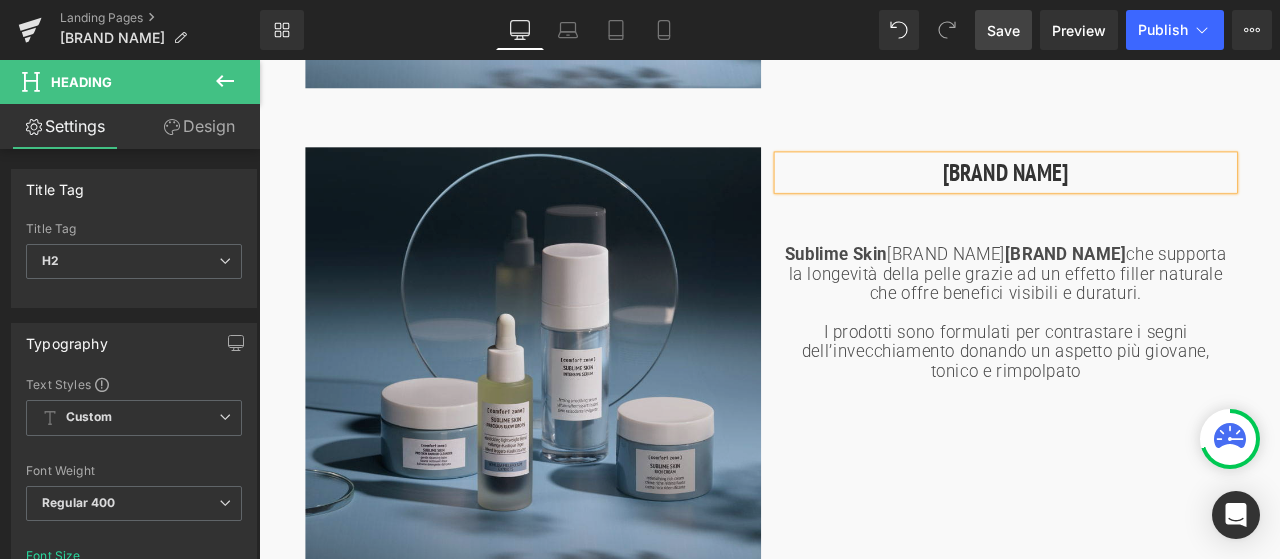 type 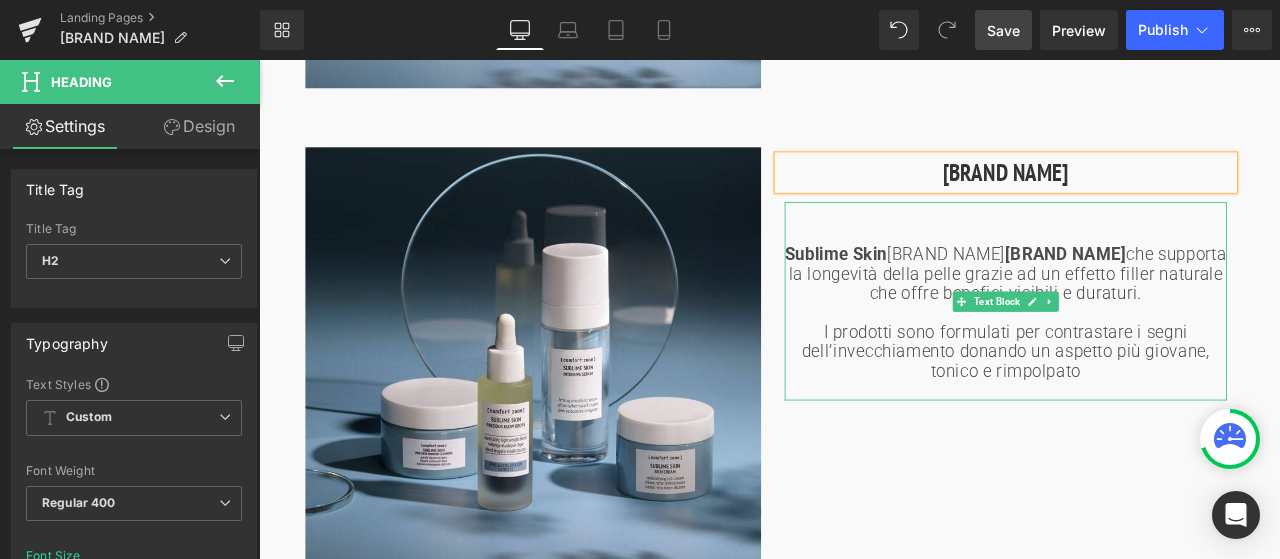 click at bounding box center [1144, 360] 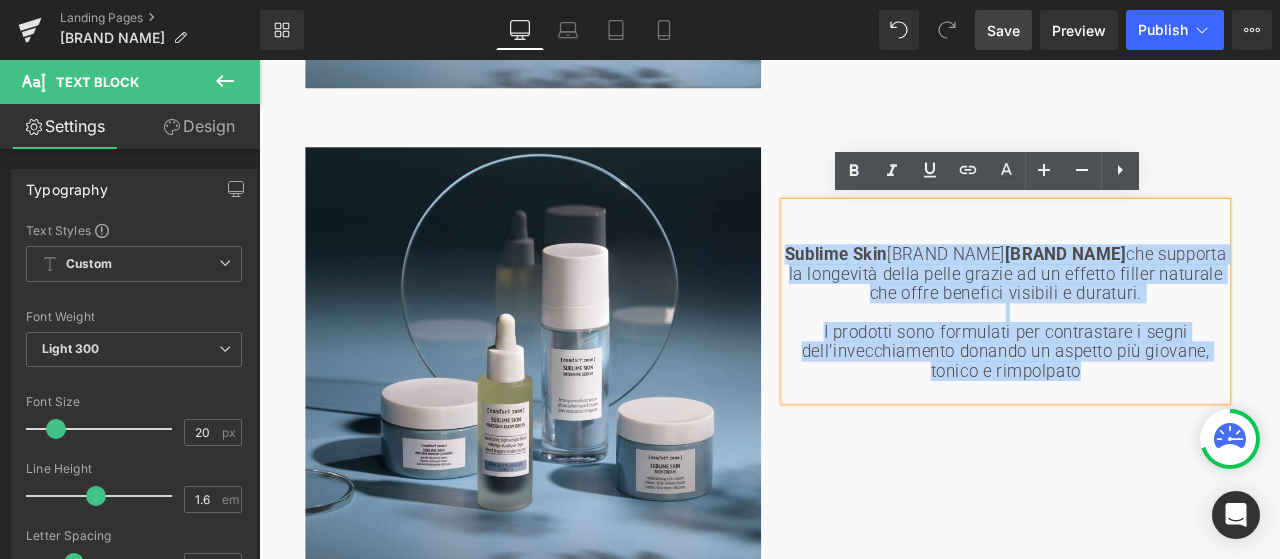 drag, startPoint x: 920, startPoint y: 287, endPoint x: 1226, endPoint y: 423, distance: 334.86118 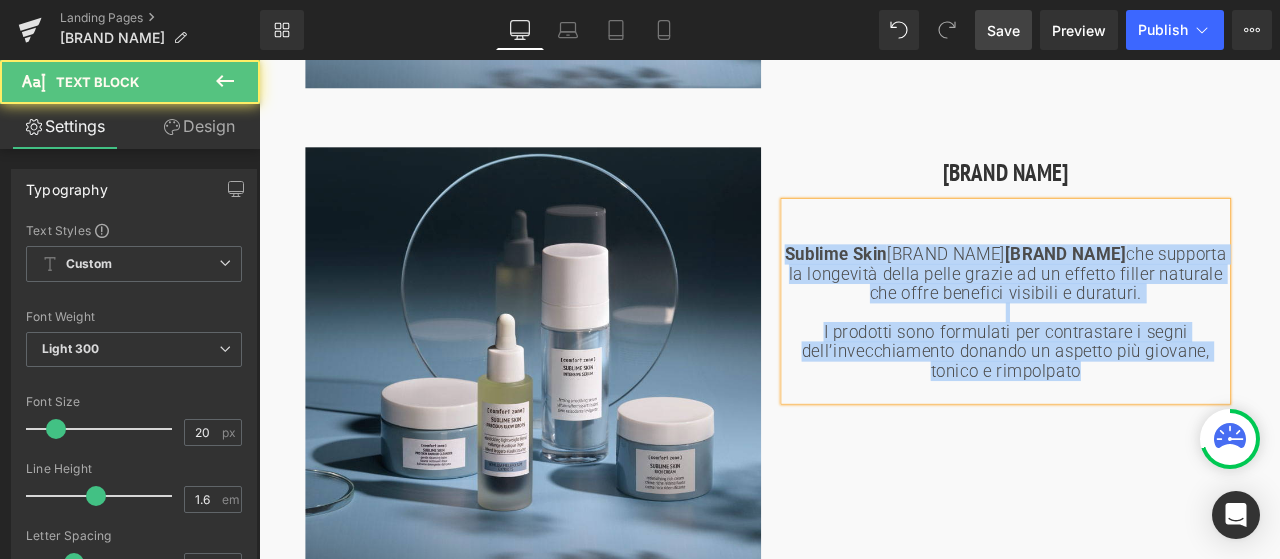 click on "I prodotti sono formulati per contrastare i segni dell’invecchiamento donando un aspetto più giovane, tonico e rimpolpato" at bounding box center [1144, 406] 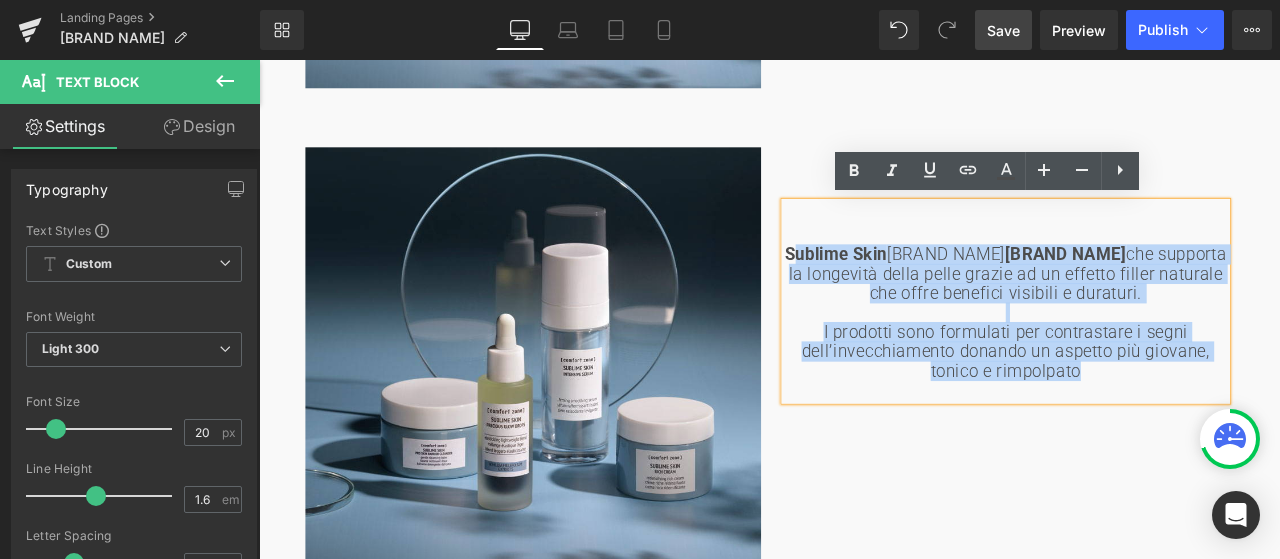drag, startPoint x: 1121, startPoint y: 377, endPoint x: 930, endPoint y: 285, distance: 212.00237 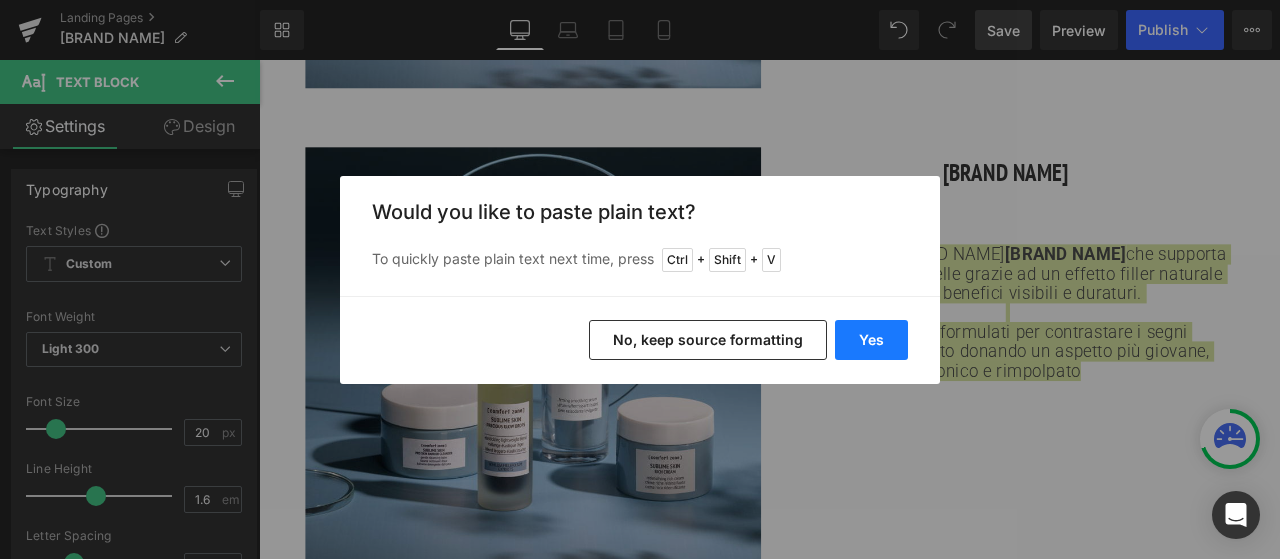 click on "Yes" at bounding box center [871, 340] 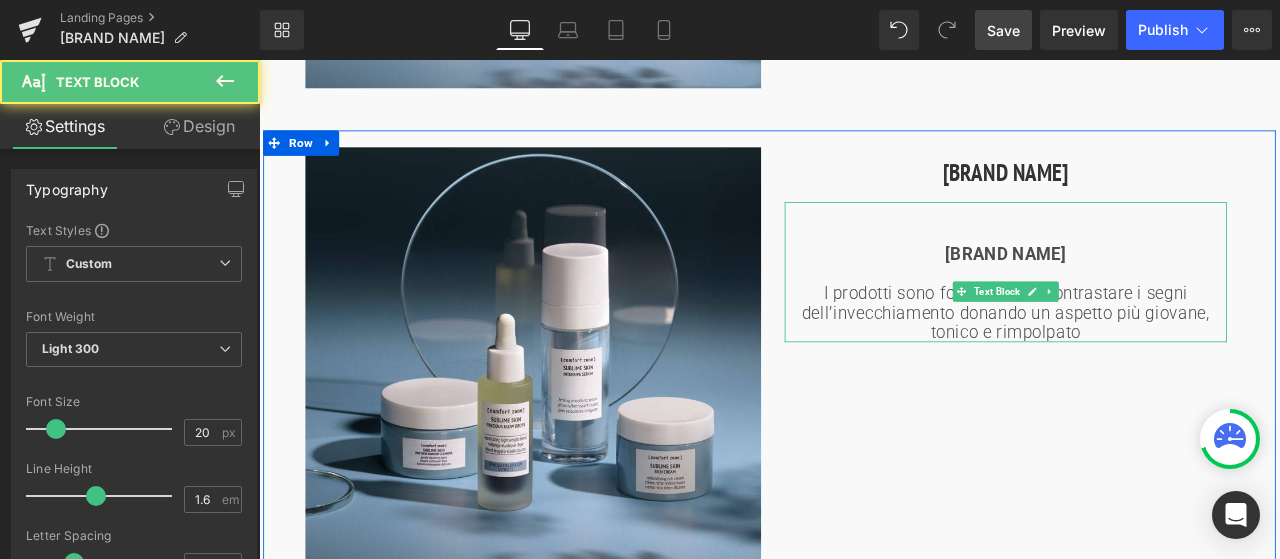 click on "[BRAND NAME]" at bounding box center (1144, 291) 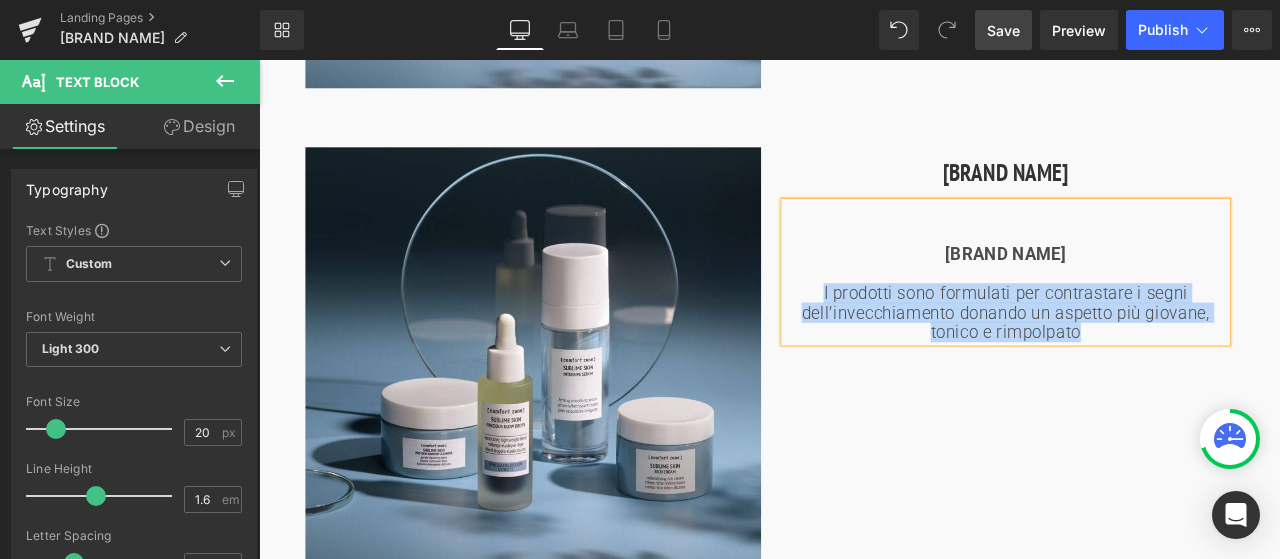 drag, startPoint x: 1244, startPoint y: 430, endPoint x: 895, endPoint y: 377, distance: 353.0014 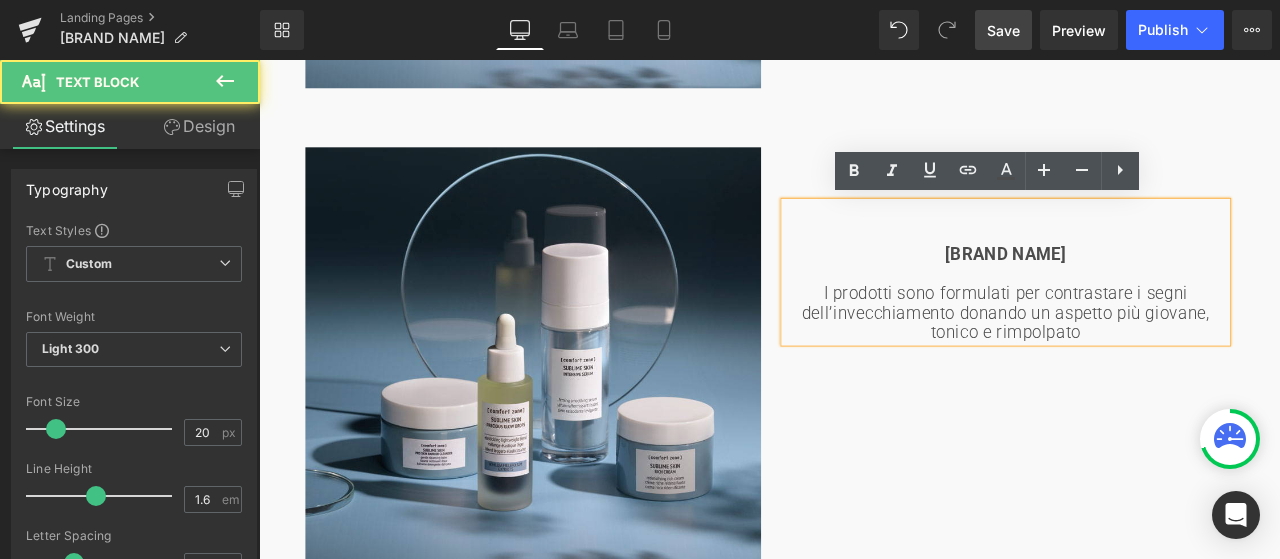 click at bounding box center [1144, 314] 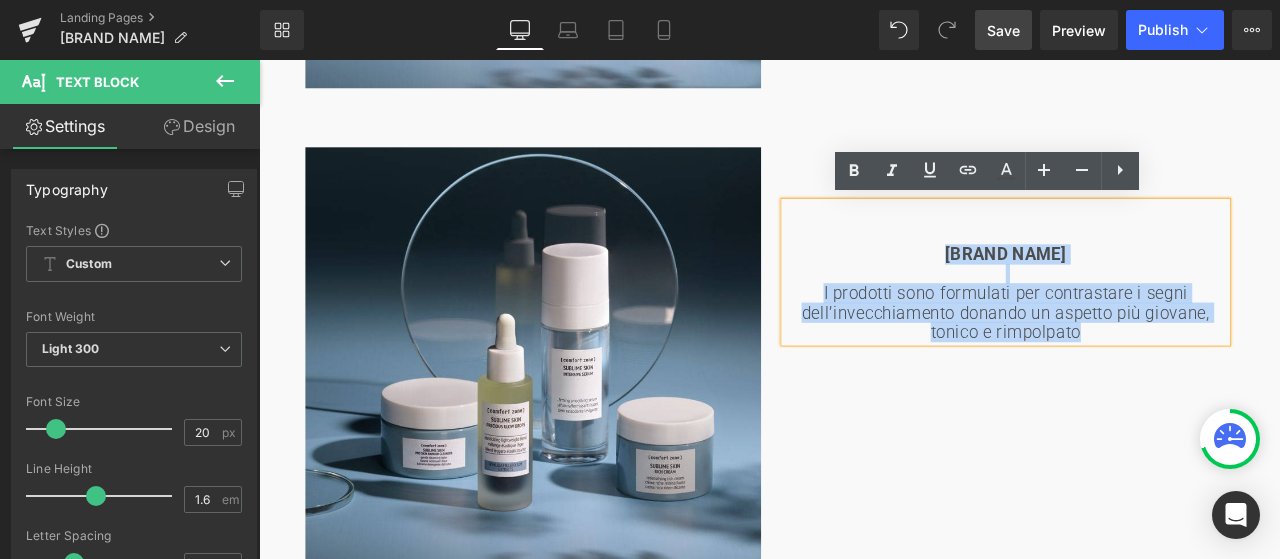 drag, startPoint x: 1238, startPoint y: 424, endPoint x: 915, endPoint y: 285, distance: 351.639 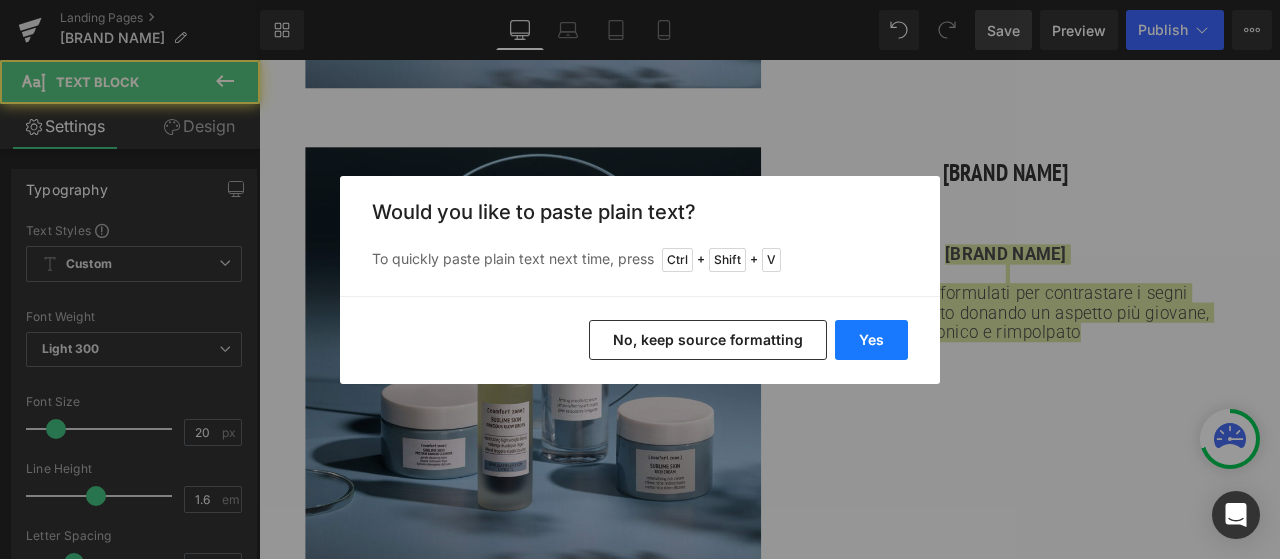 click on "Yes" at bounding box center (871, 340) 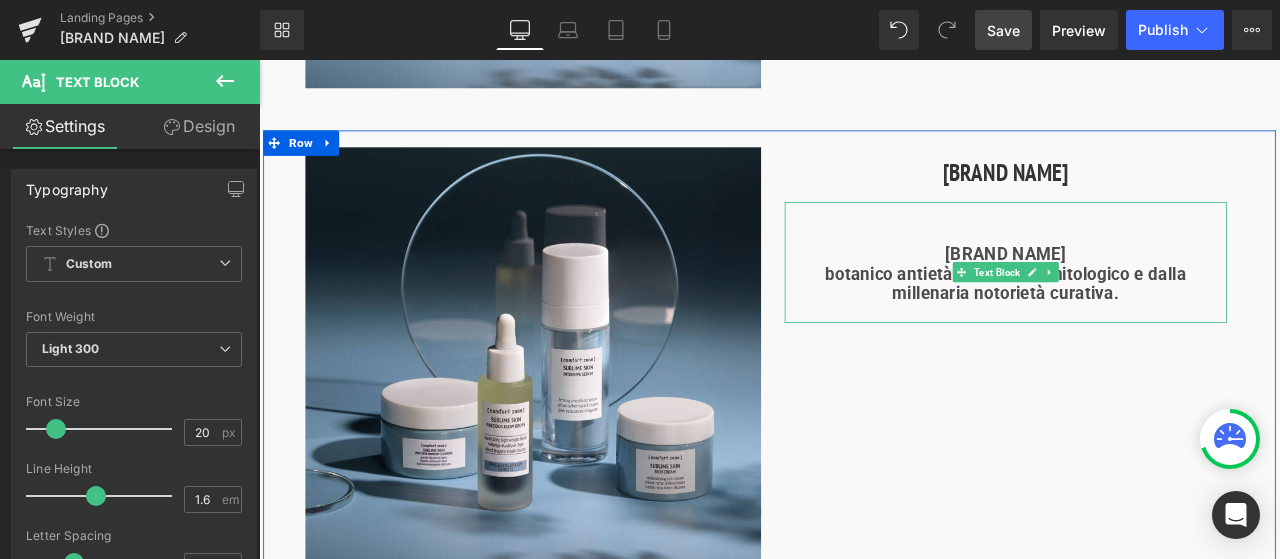 drag, startPoint x: 1017, startPoint y: 288, endPoint x: 1091, endPoint y: 282, distance: 74.24284 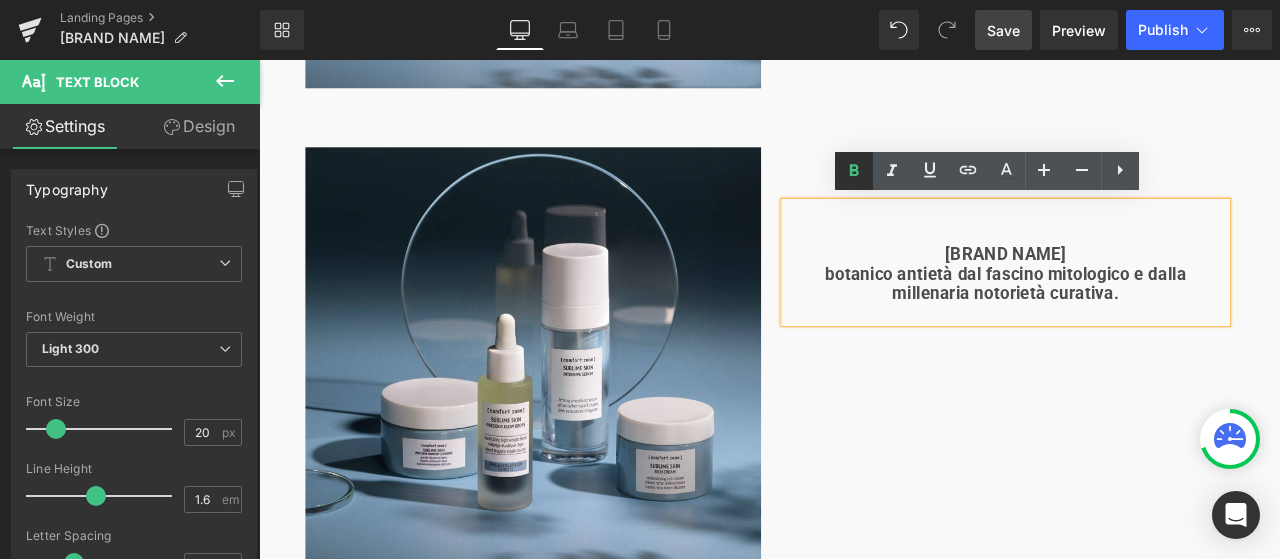drag, startPoint x: 862, startPoint y: 172, endPoint x: 899, endPoint y: 188, distance: 40.311287 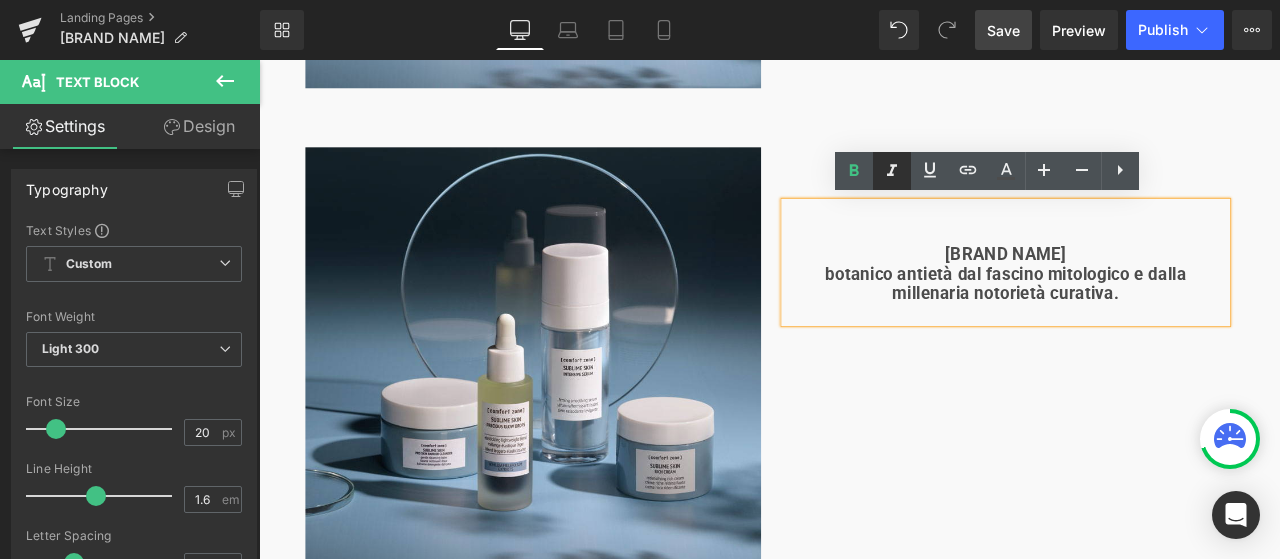 click 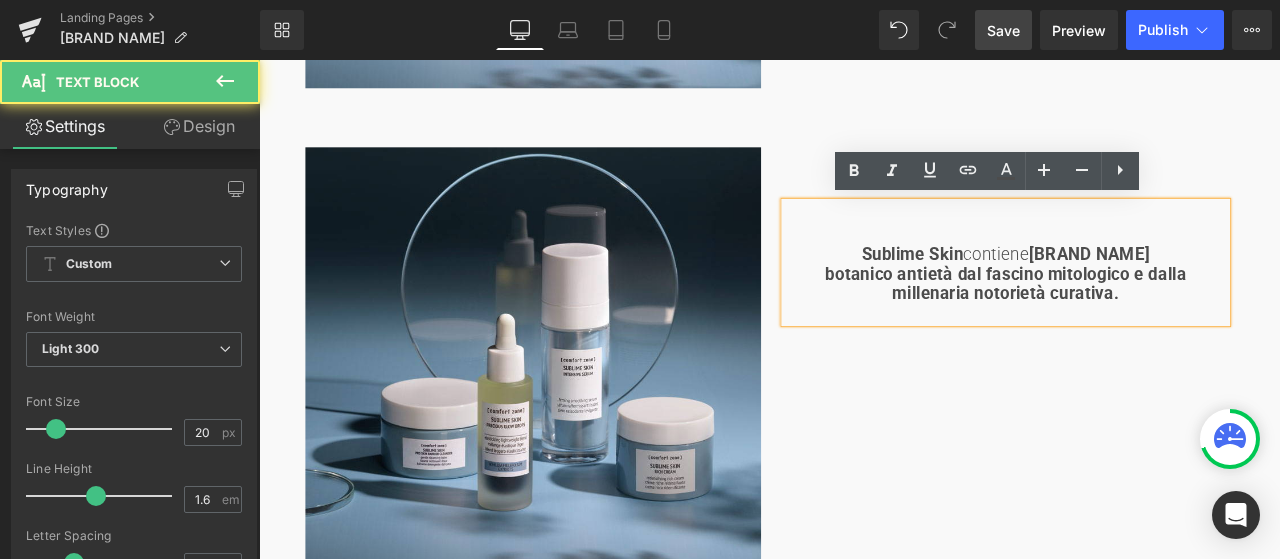 drag, startPoint x: 1033, startPoint y: 313, endPoint x: 1276, endPoint y: 353, distance: 246.27017 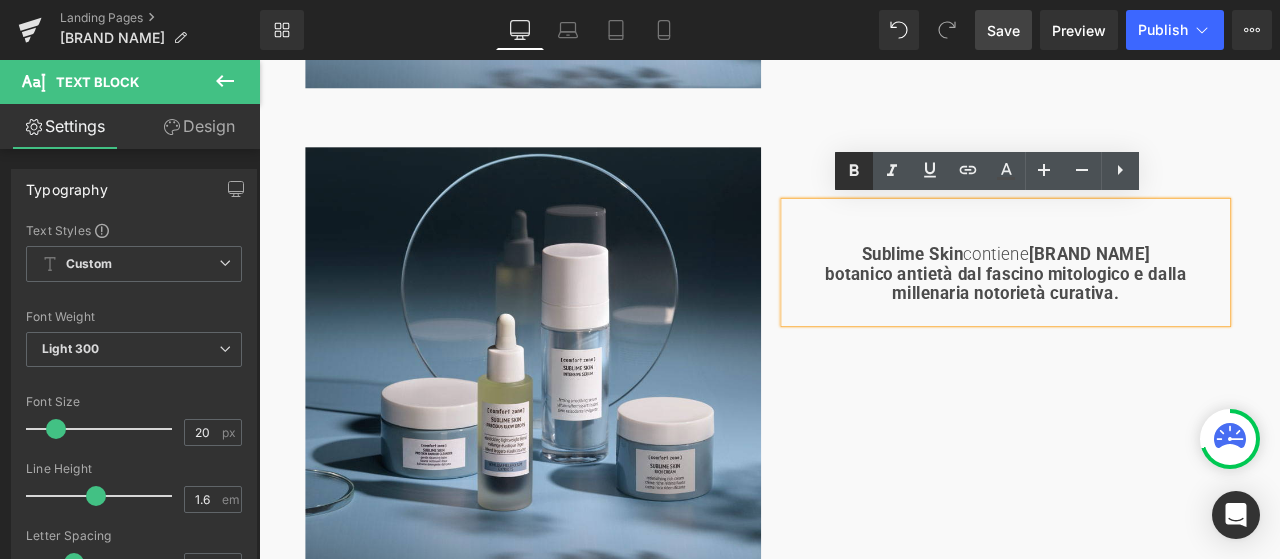 click 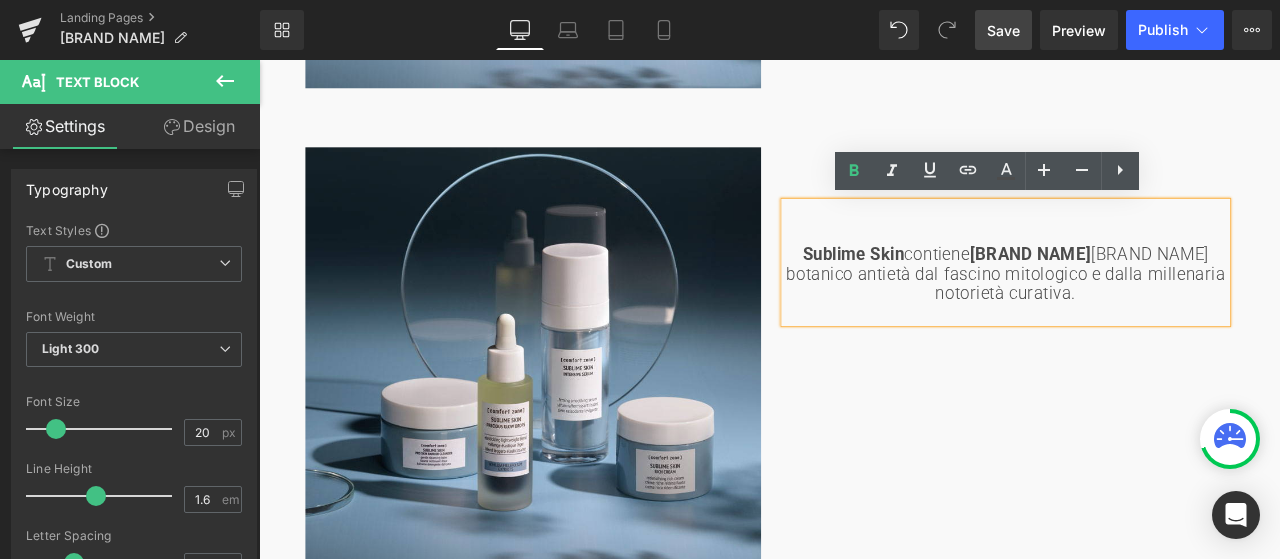 click on "Image         DAL GIARDINO ALLA TUA PELLE Heading         Sublime Skin  contiene  estratto di Achillea Millefolium,  un prezioso ingrediente
botanico antietà dal fascino mitologico e dalla millenaria notorietà curativa.
Text Block         Row" at bounding box center (864, 420) 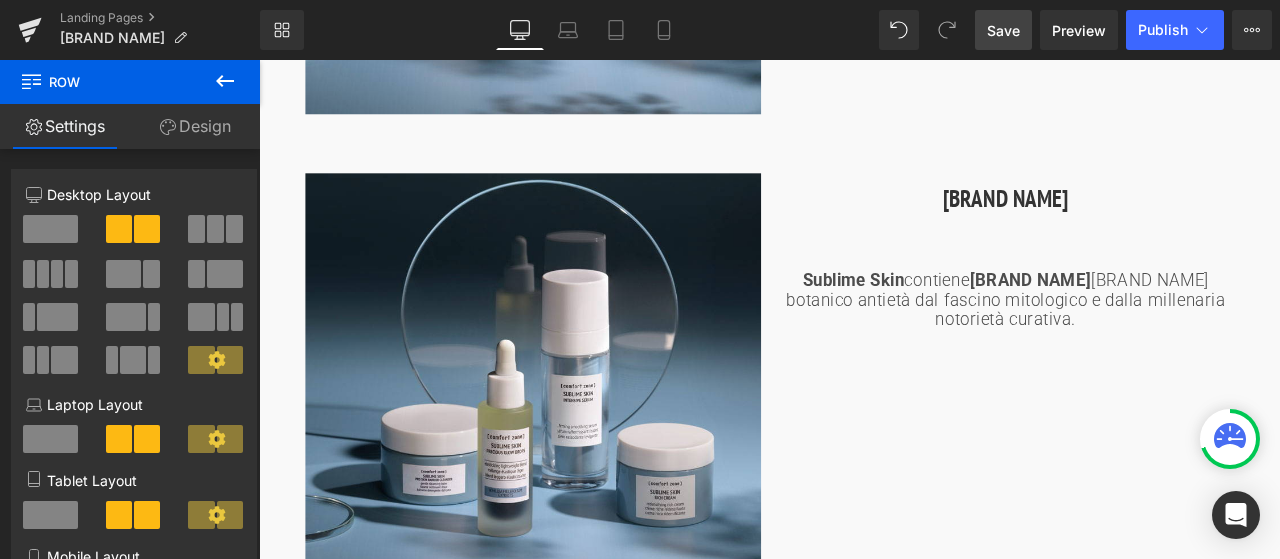 scroll, scrollTop: 1917, scrollLeft: 0, axis: vertical 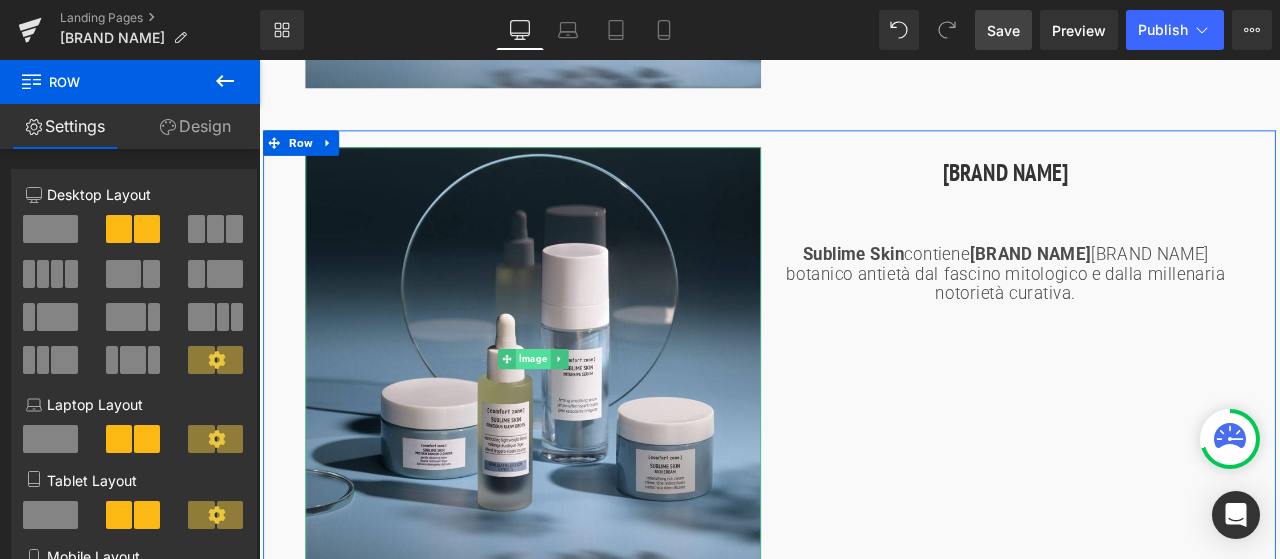 click on "Image" at bounding box center [583, 415] 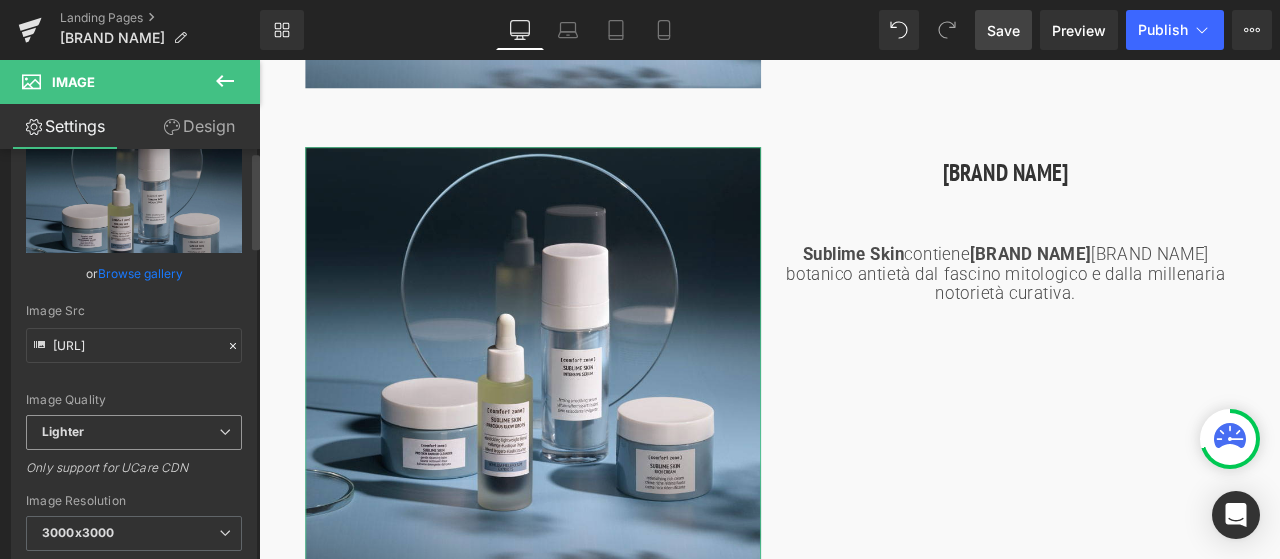 scroll, scrollTop: 0, scrollLeft: 0, axis: both 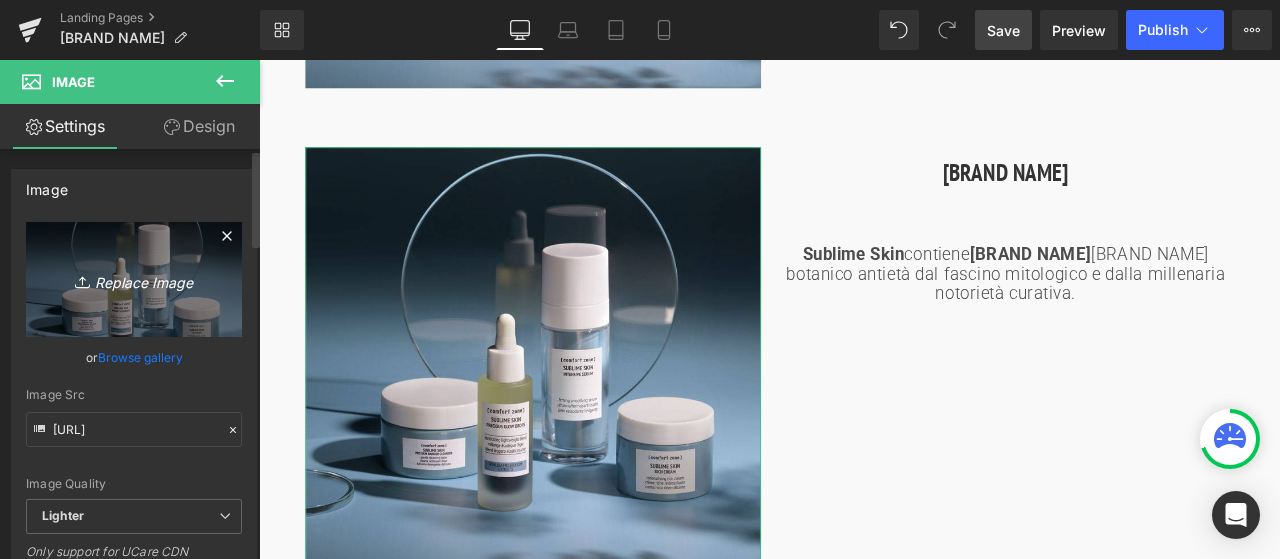 click on "Replace Image" at bounding box center [134, 279] 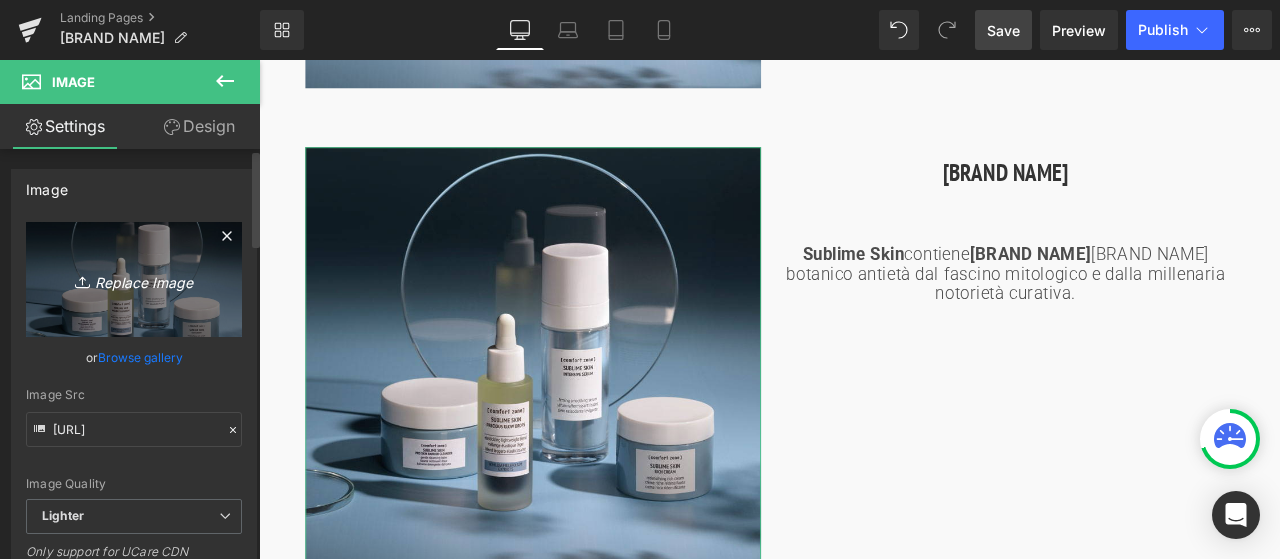 click on "Replace Image" at bounding box center [134, 279] 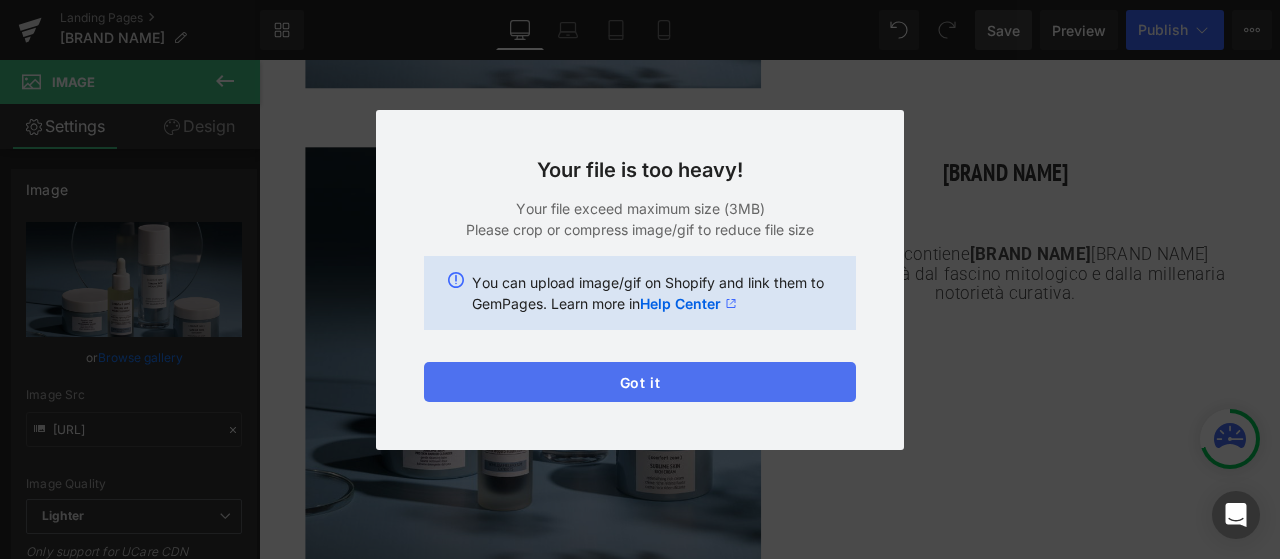 click on "Got it" at bounding box center [640, 382] 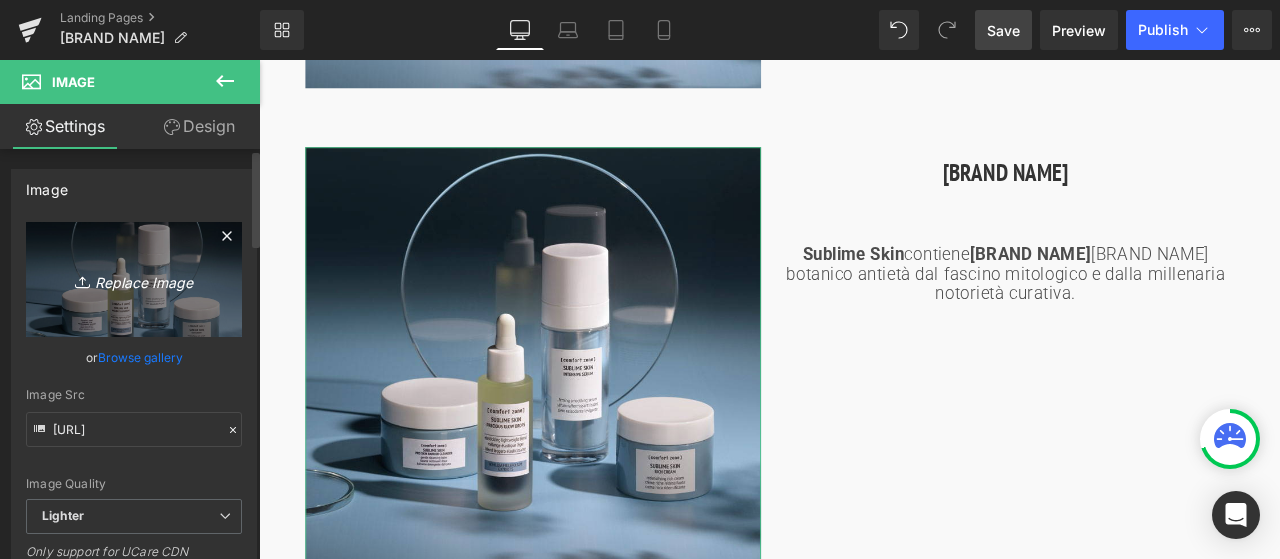 click on "Replace Image" at bounding box center (134, 279) 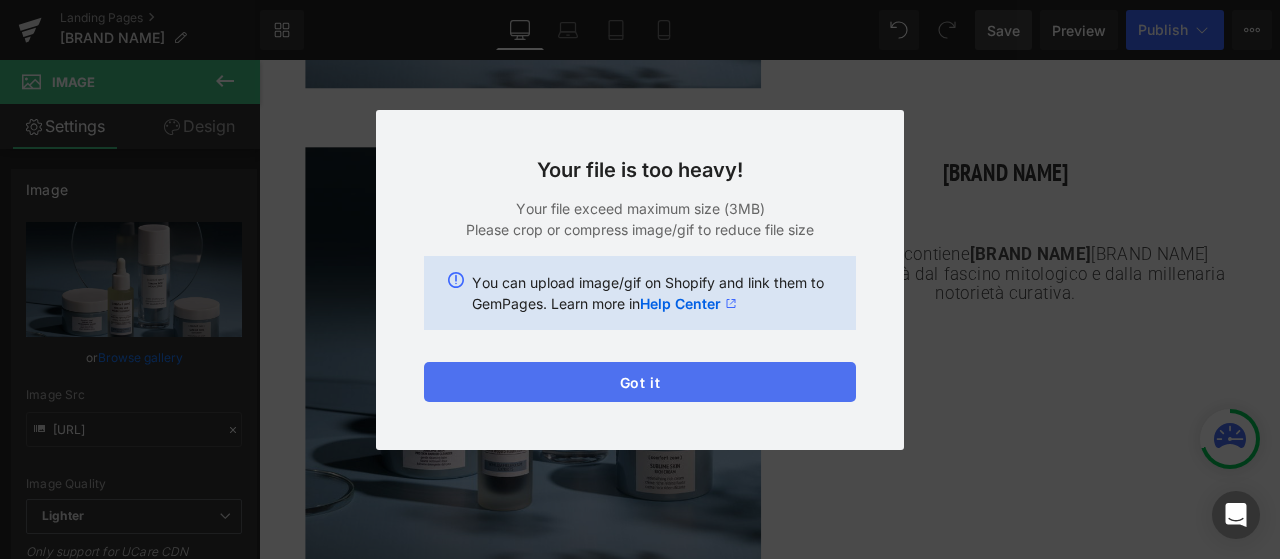 click on "Got it" at bounding box center (640, 382) 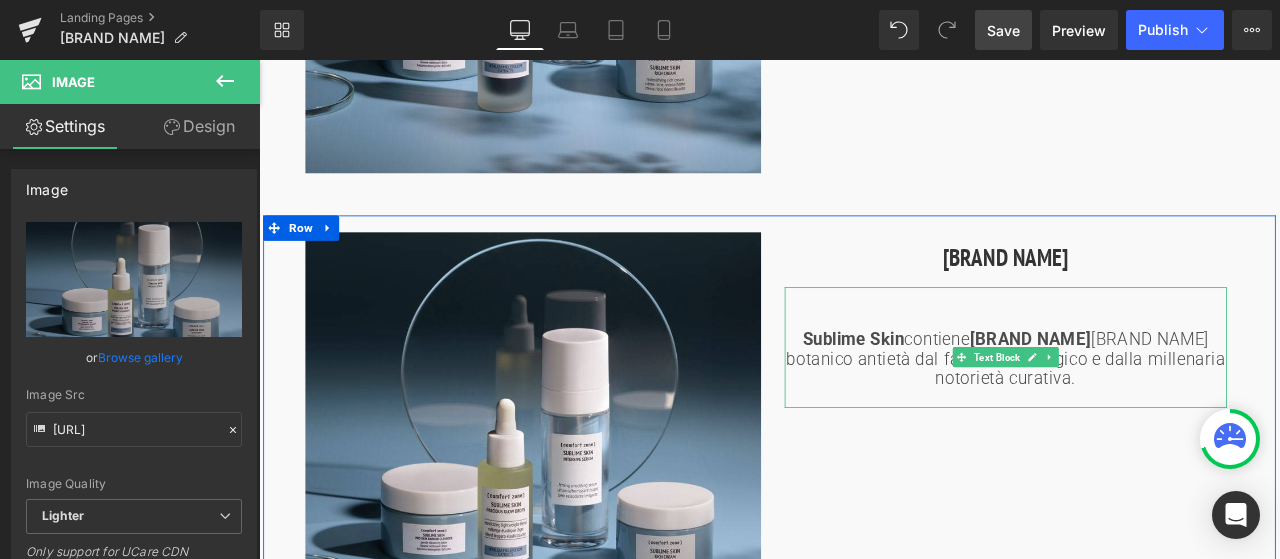 scroll, scrollTop: 1917, scrollLeft: 0, axis: vertical 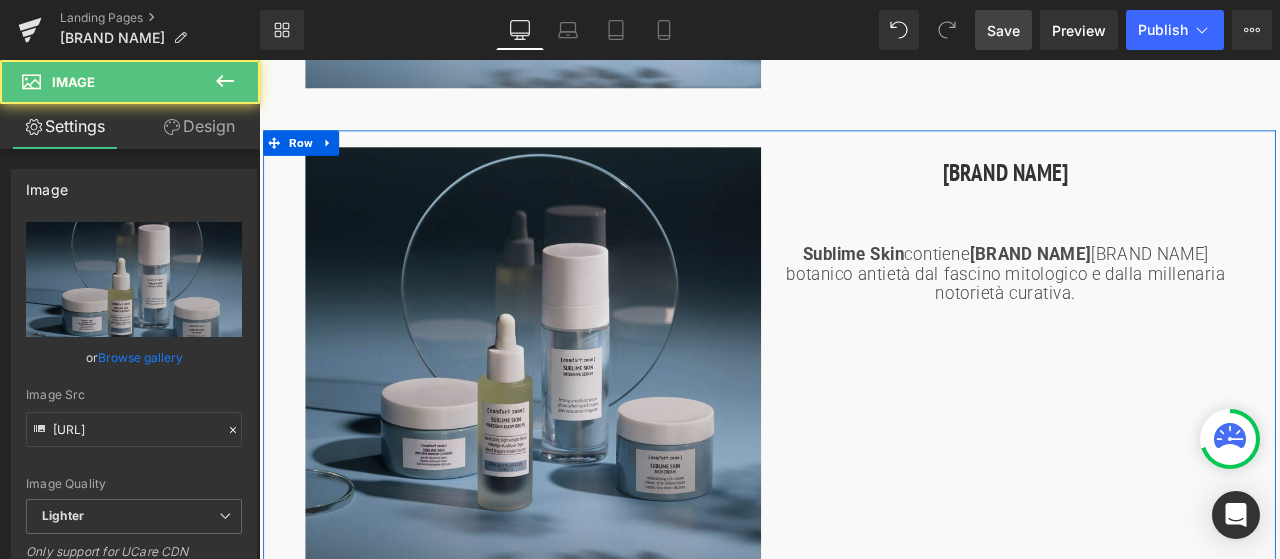 click at bounding box center [584, 415] 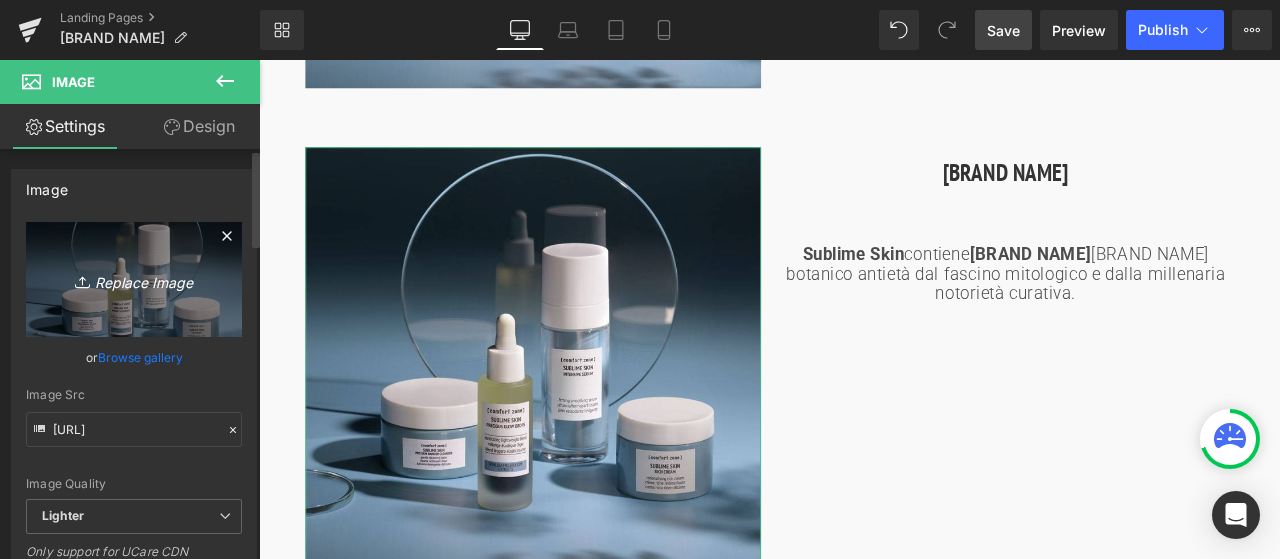 click on "Replace Image" at bounding box center [134, 279] 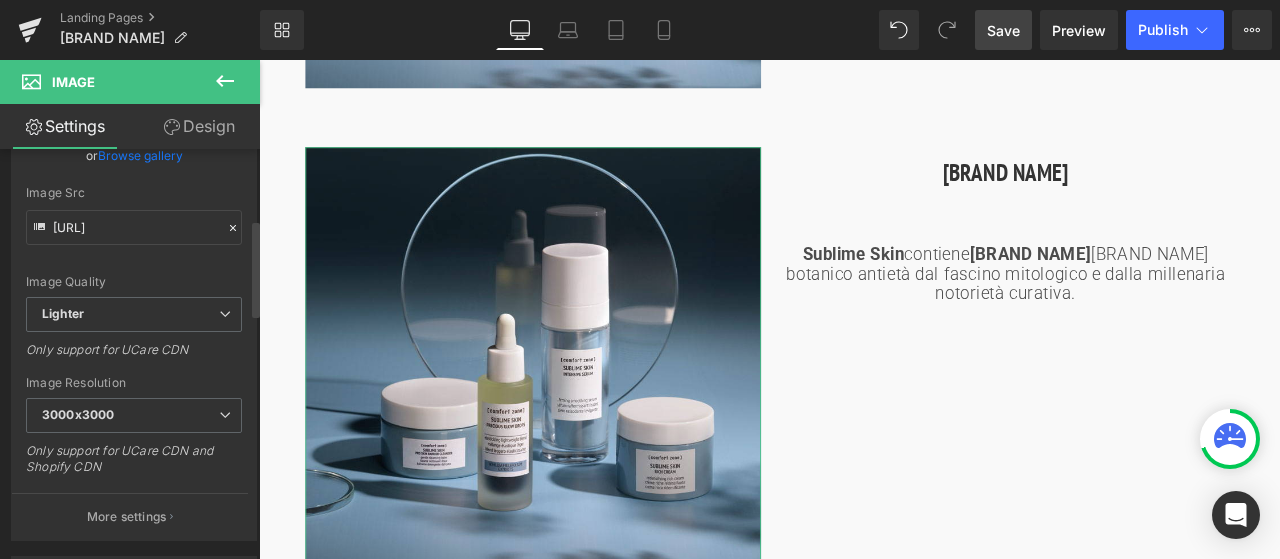 scroll, scrollTop: 0, scrollLeft: 0, axis: both 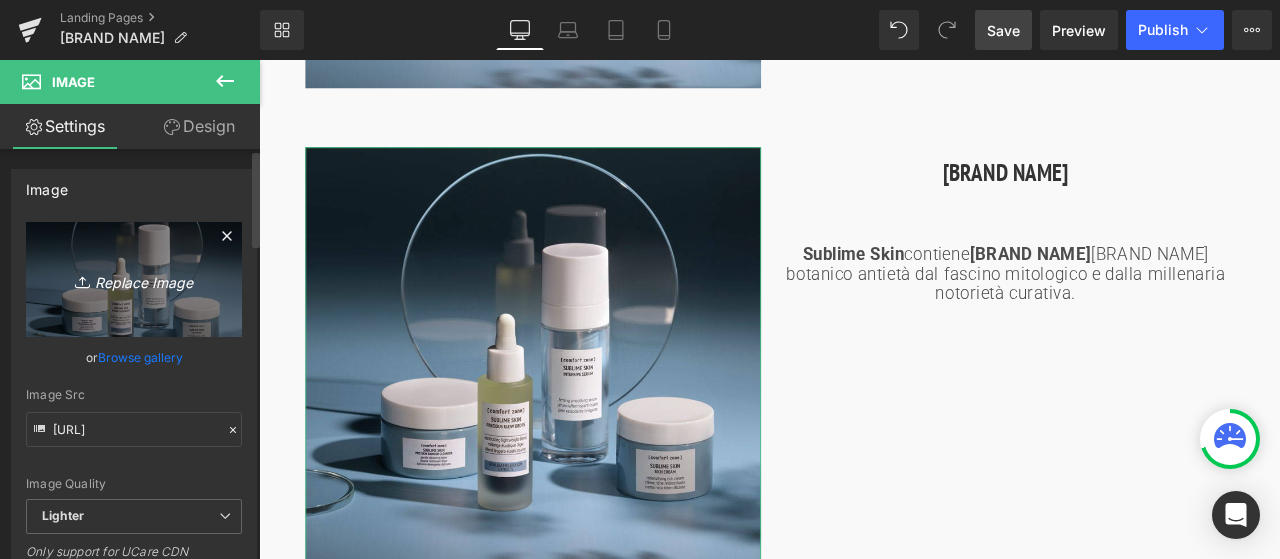 click on "Replace Image" at bounding box center [134, 279] 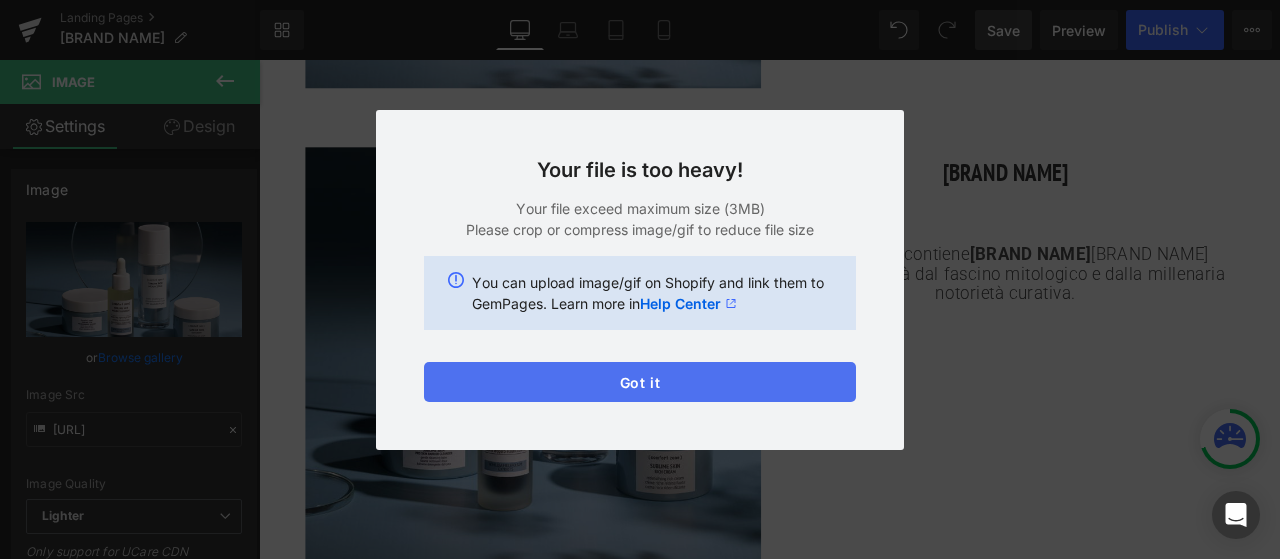 click on "Got it" at bounding box center (640, 382) 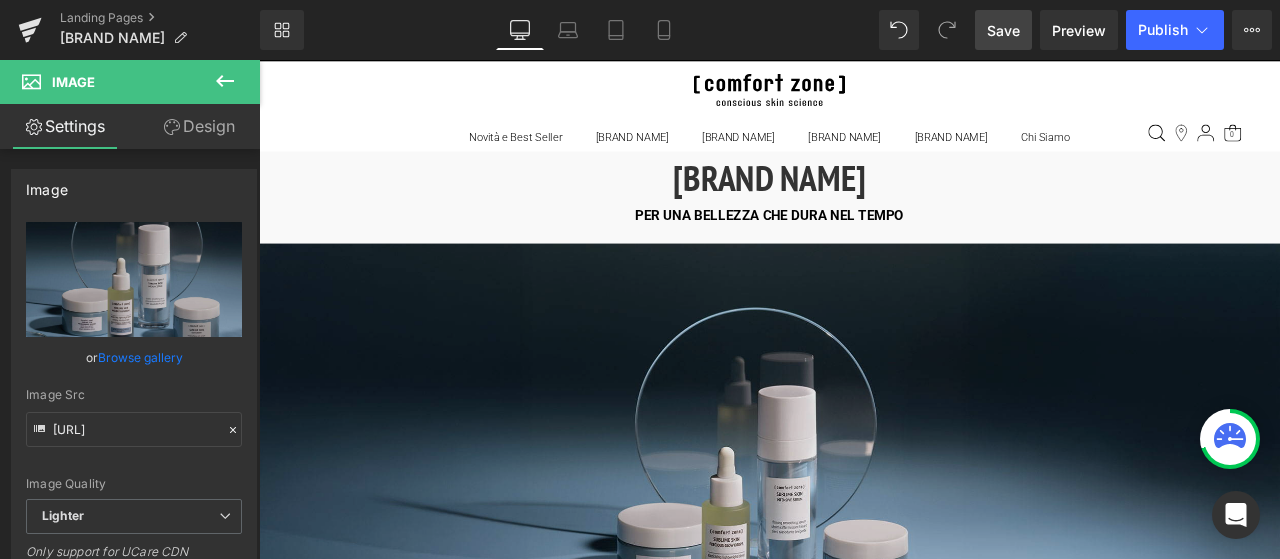 scroll, scrollTop: 0, scrollLeft: 0, axis: both 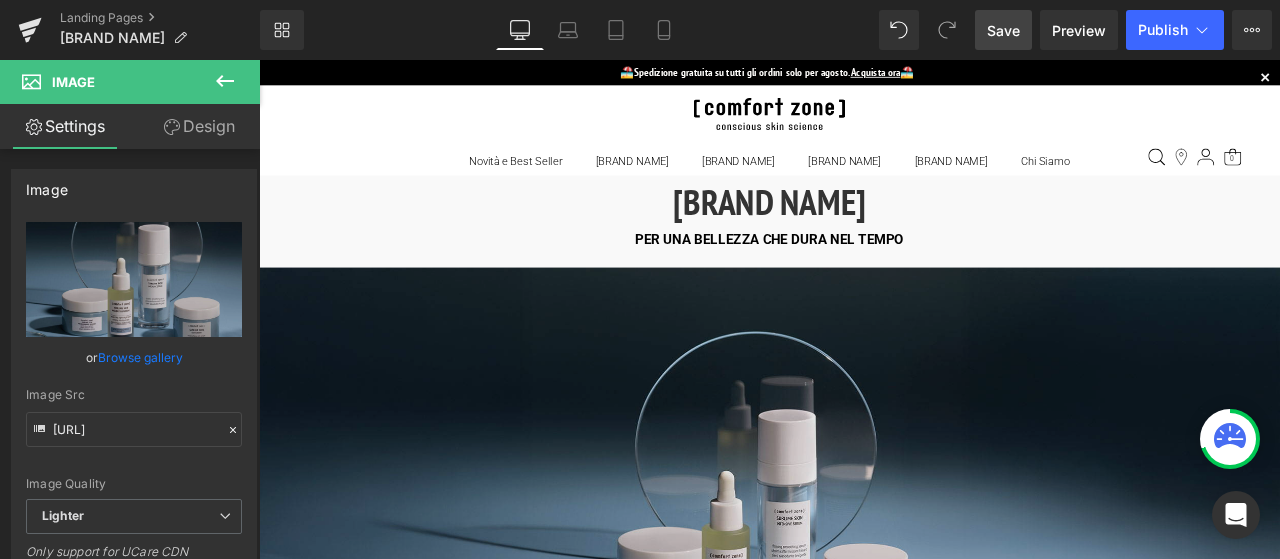 click at bounding box center [864, 608] 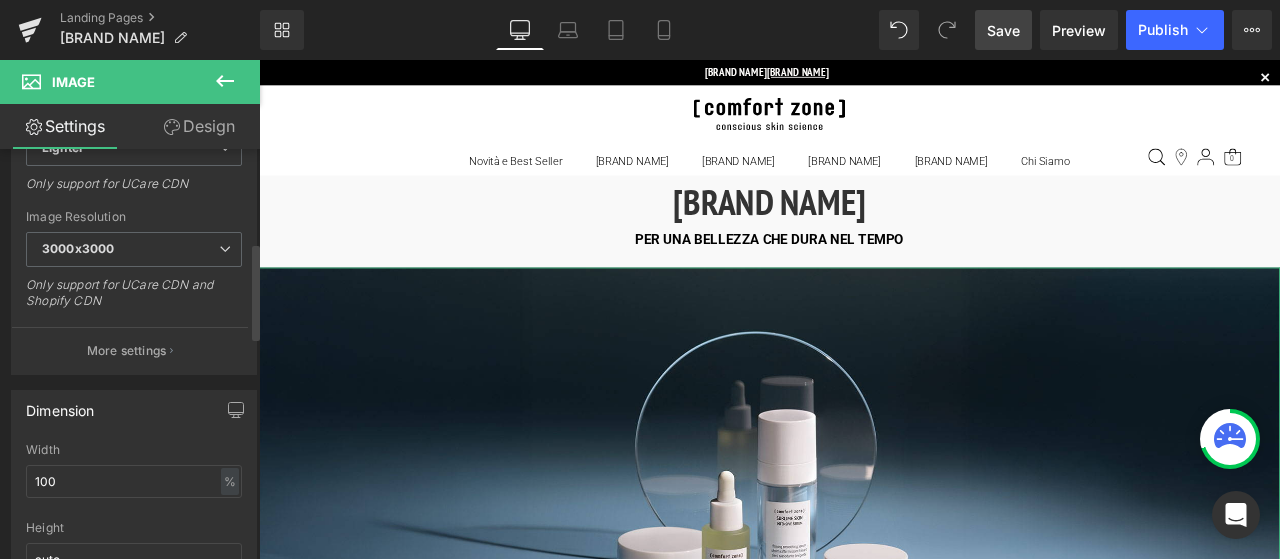 scroll, scrollTop: 400, scrollLeft: 0, axis: vertical 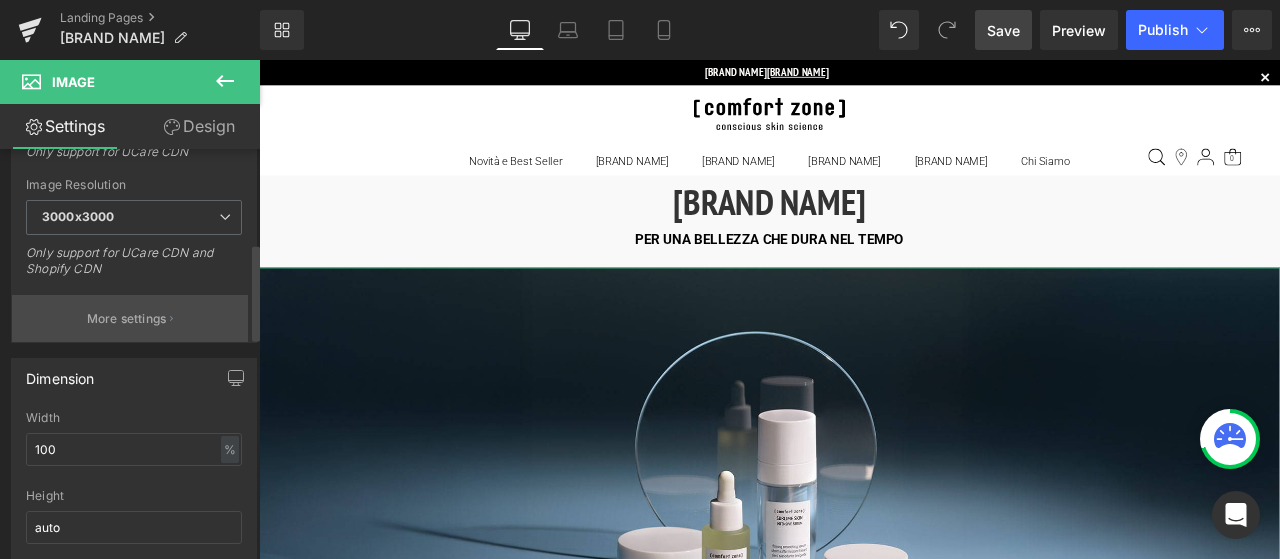 click on "More settings" at bounding box center [130, 318] 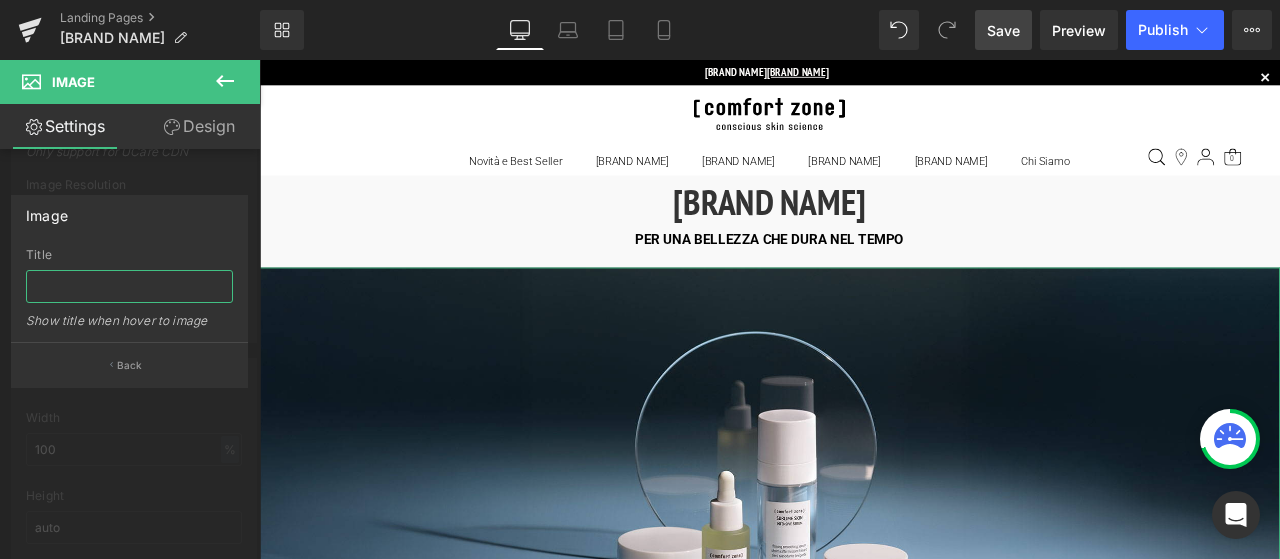 click at bounding box center (129, 286) 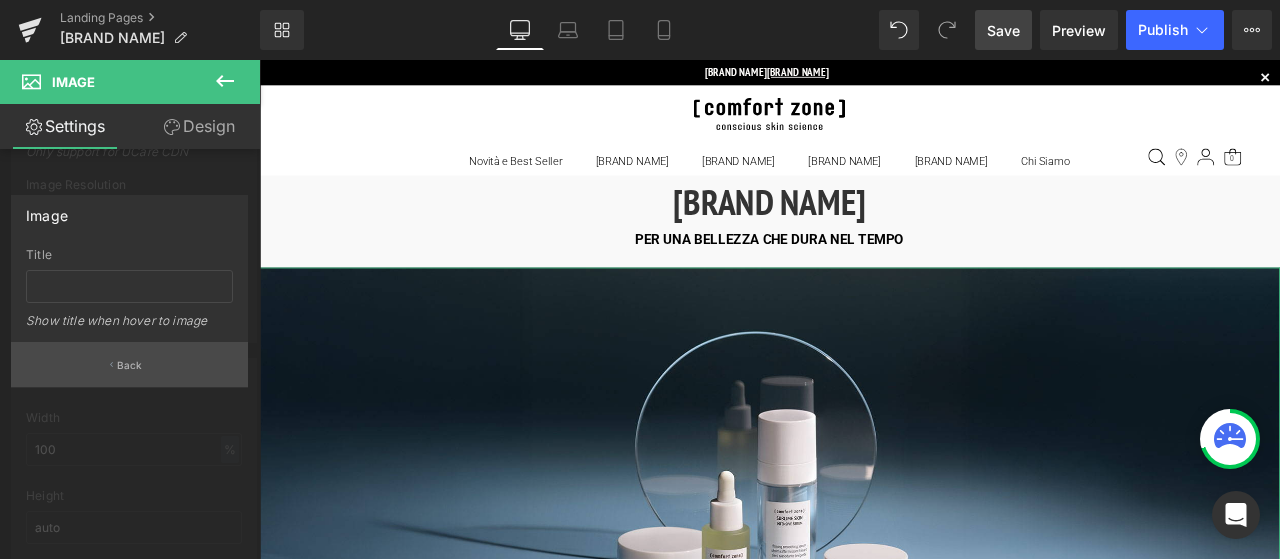 click on "Back" at bounding box center [129, 364] 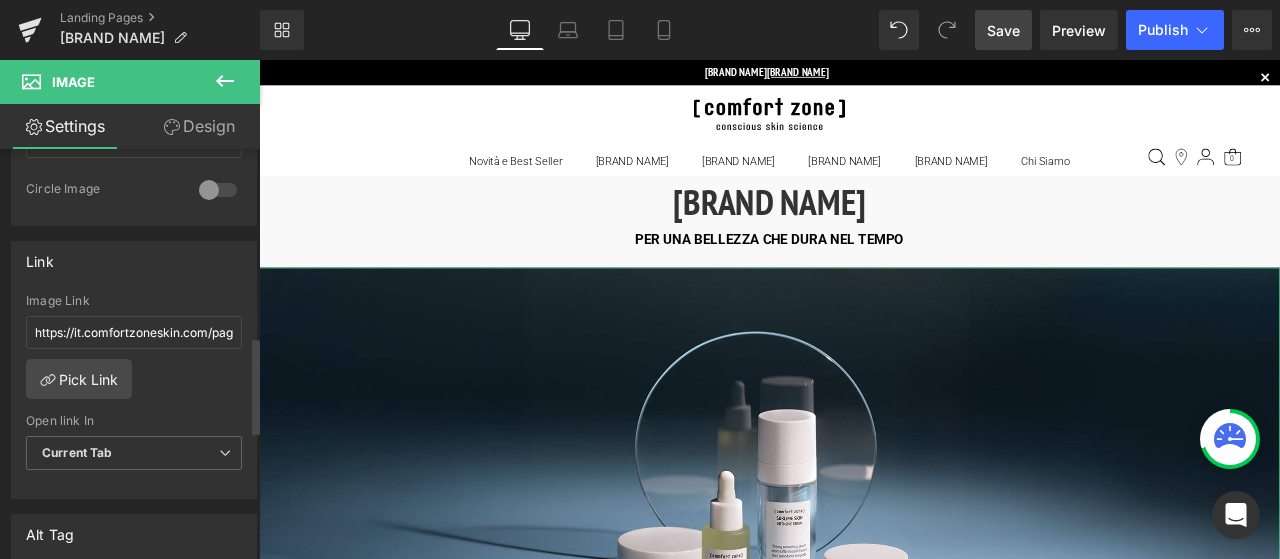 scroll, scrollTop: 800, scrollLeft: 0, axis: vertical 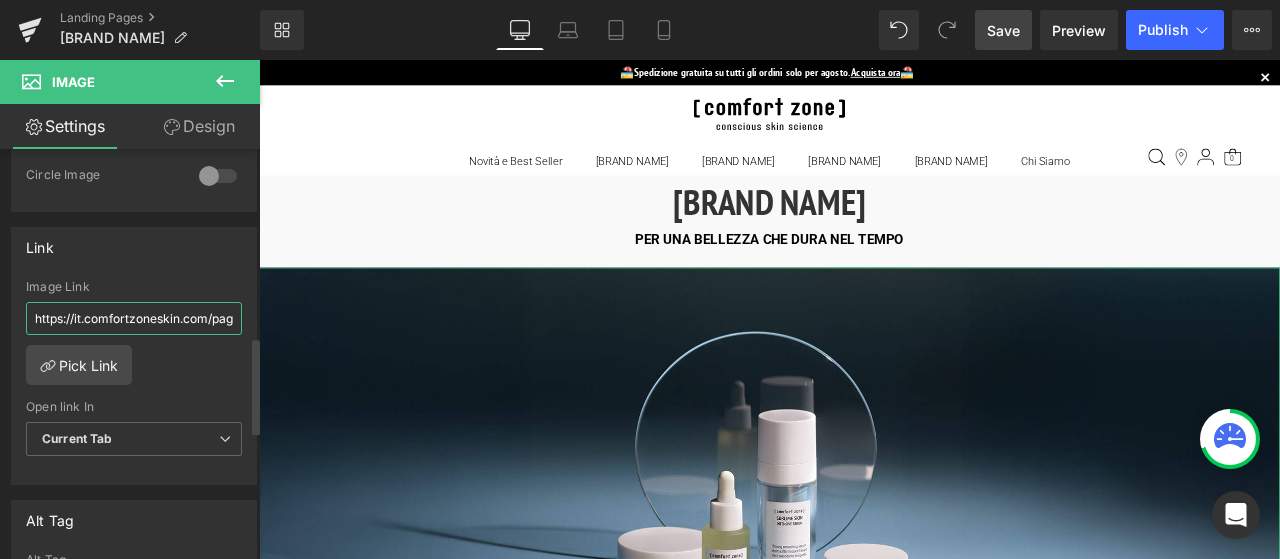 click on "https://it.comfortzoneskin.com/pages/body-strategist?_gl=1*7b8ws4*_up*MQ..*_gs*MQ..&gclid=Cj0KCQiAhvK8BhDfARIsABsPy4hHnyYS6fmnt84xtDZrFCo8mL9jRUmHuRhNtZG6OQgHP0dmEufPL7saAvM8EALw_wcB&__hstc=753710.f1afd55dbca1cc723b21251b42ea5cd9.1743773866473.1743773866473.1743773866473.1&__hssc=753710.1.1743773866473&__hsfp=1956679556&_ga=2.31312187.584420680.1740136393-1335723271.1740136393" at bounding box center (134, 318) 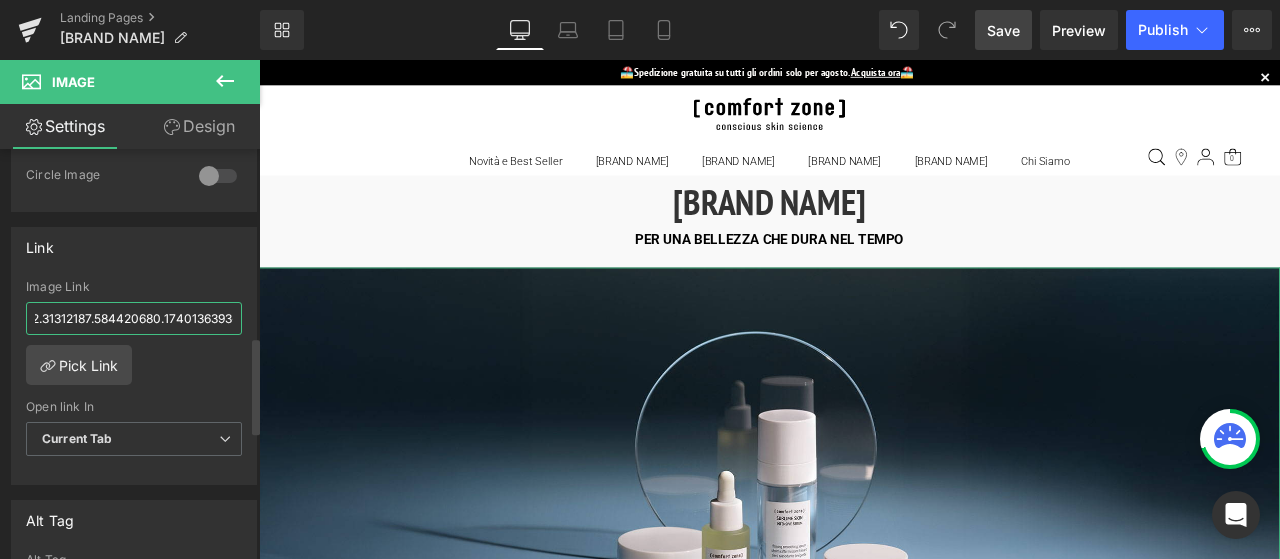 scroll, scrollTop: 0, scrollLeft: 2344, axis: horizontal 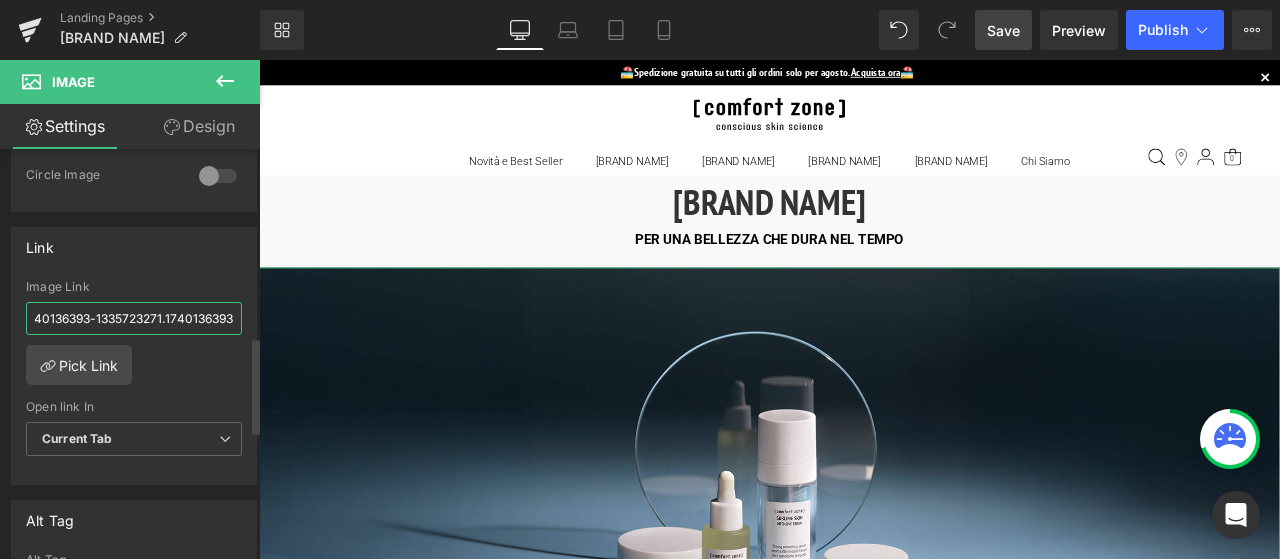 drag, startPoint x: 192, startPoint y: 307, endPoint x: 249, endPoint y: 308, distance: 57.00877 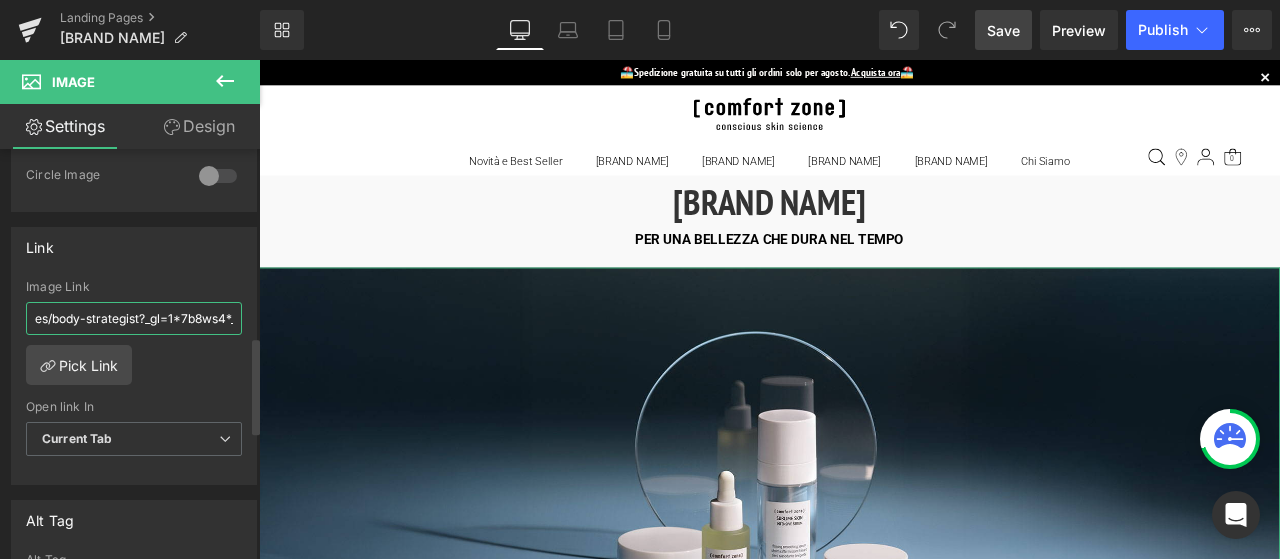 scroll, scrollTop: 0, scrollLeft: 0, axis: both 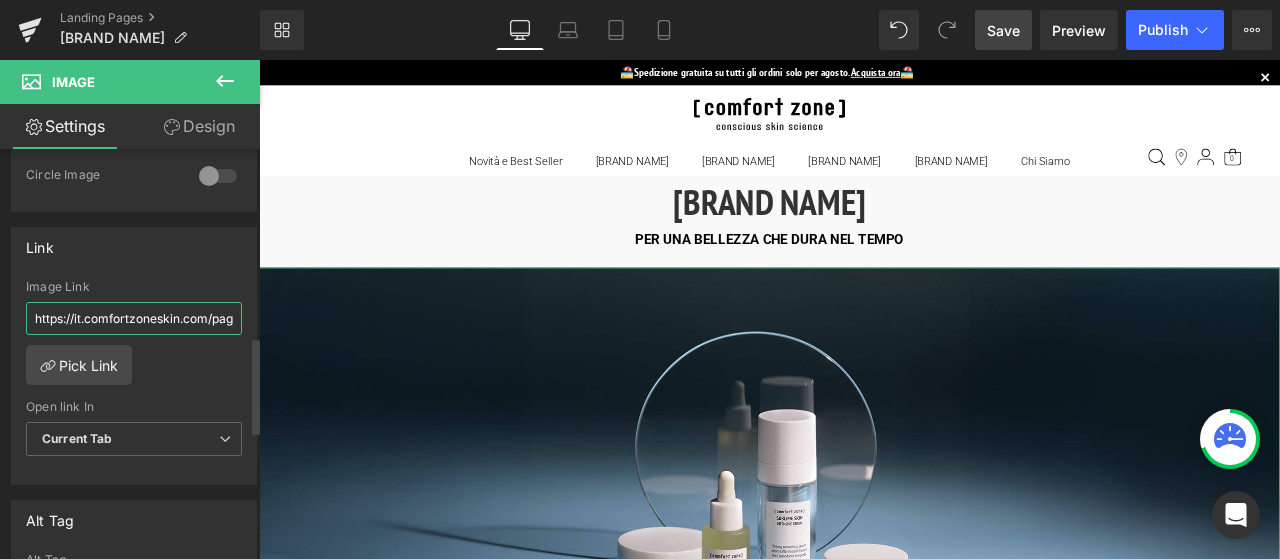 drag, startPoint x: 226, startPoint y: 311, endPoint x: 0, endPoint y: 294, distance: 226.63847 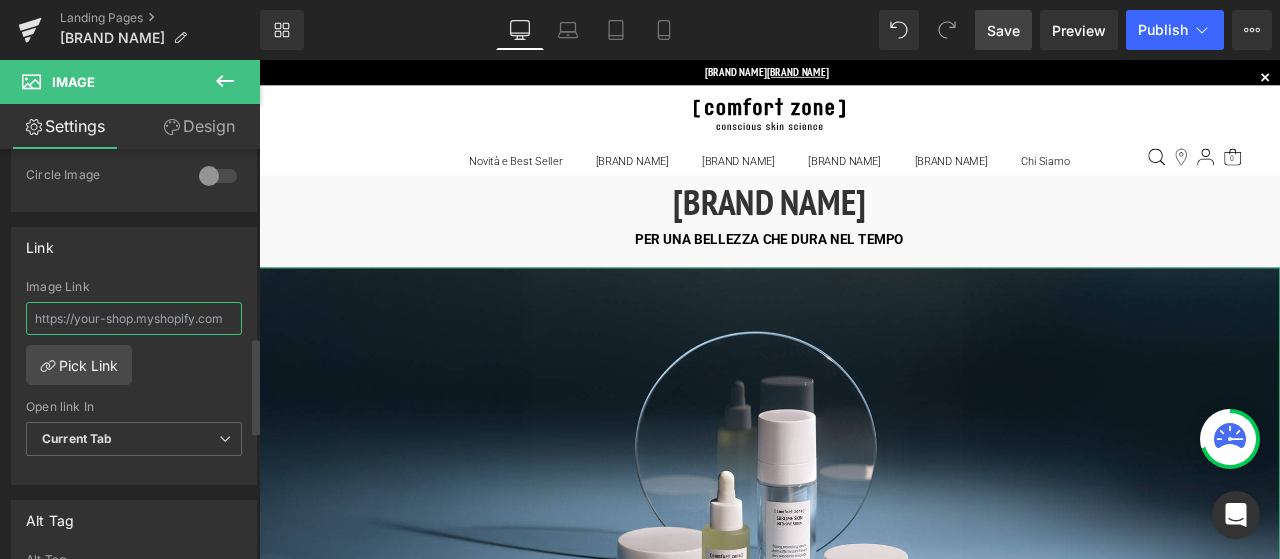 paste on "[URL]" 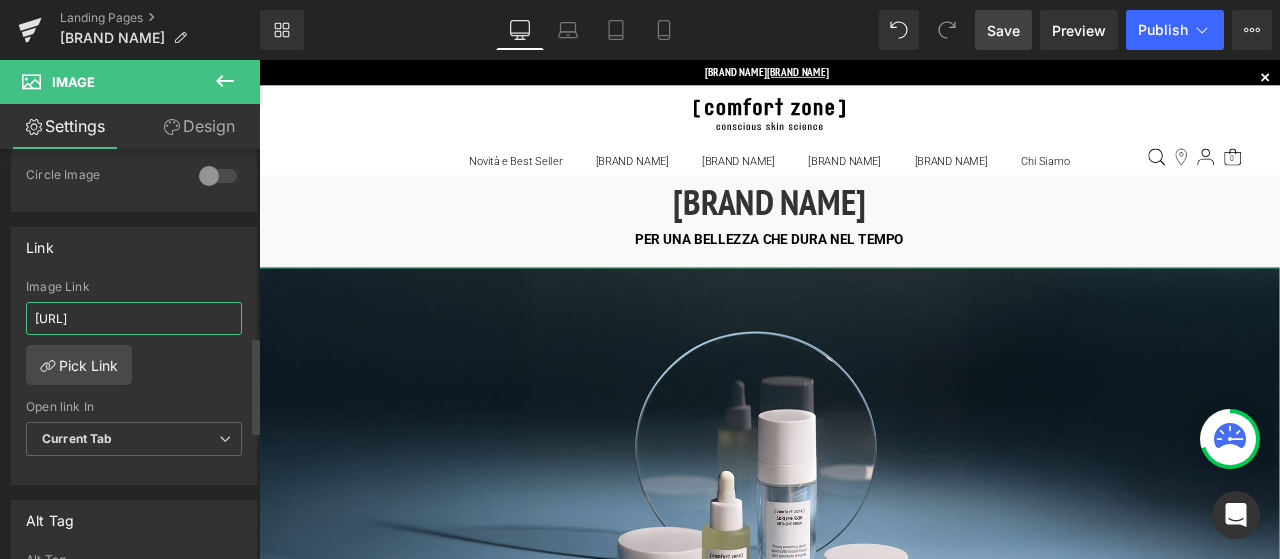scroll, scrollTop: 0, scrollLeft: 99, axis: horizontal 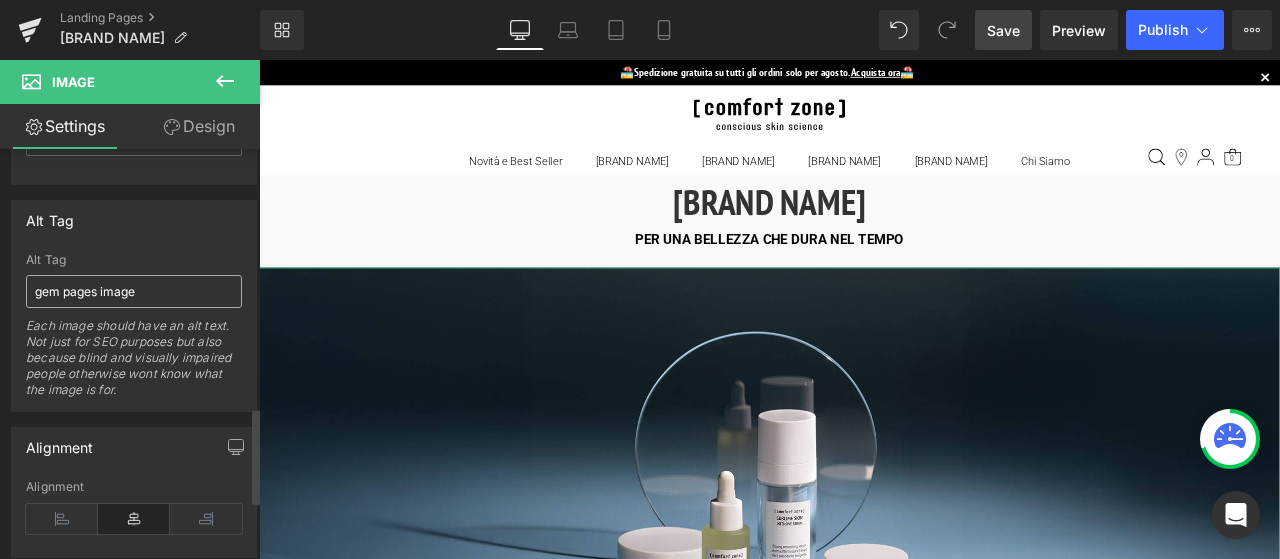 type on "[URL]" 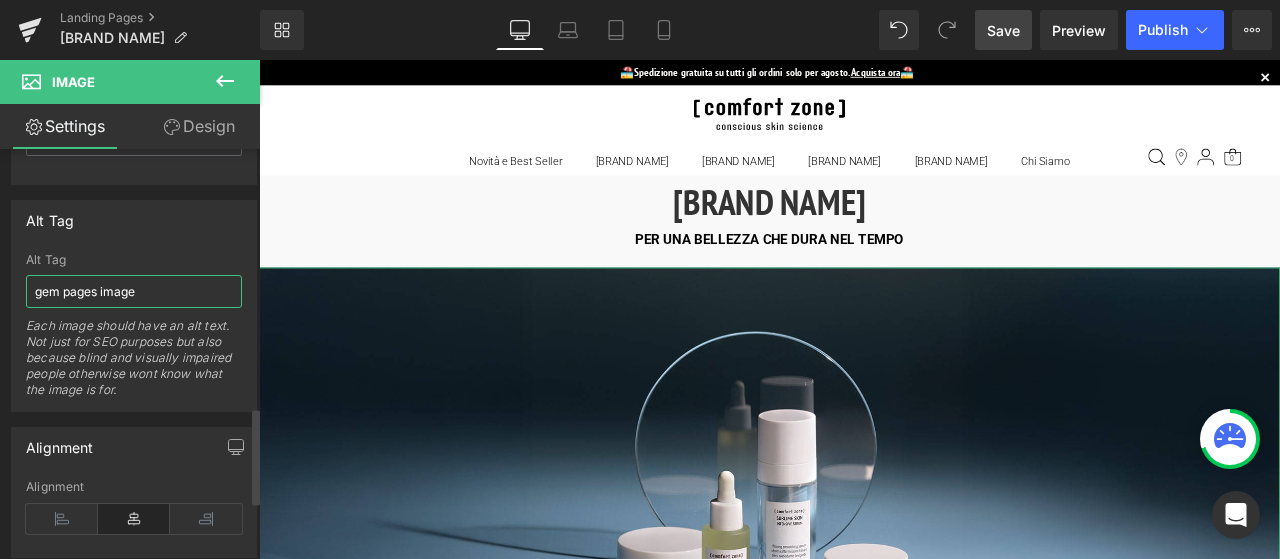 click on "gem pages image" at bounding box center [134, 291] 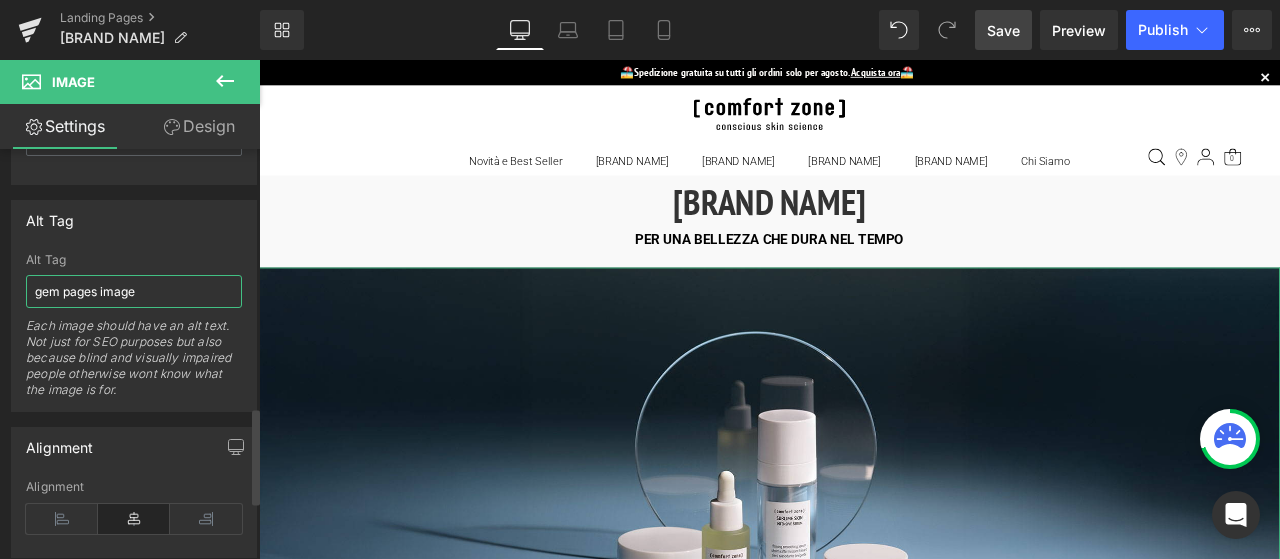 drag, startPoint x: 166, startPoint y: 279, endPoint x: 8, endPoint y: 279, distance: 158 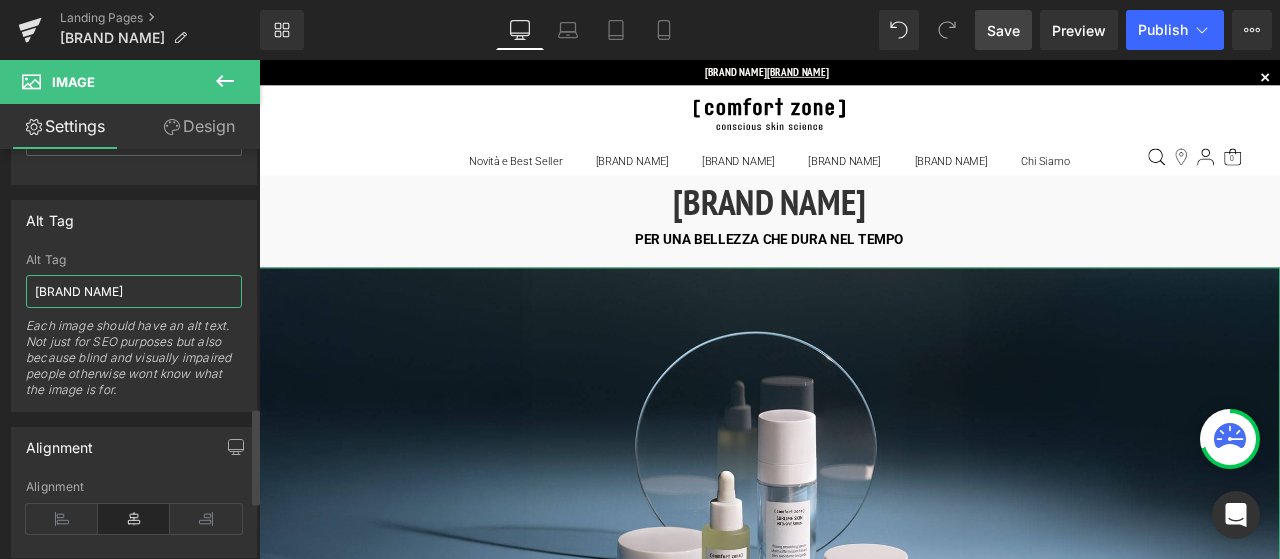 scroll, scrollTop: 0, scrollLeft: 31, axis: horizontal 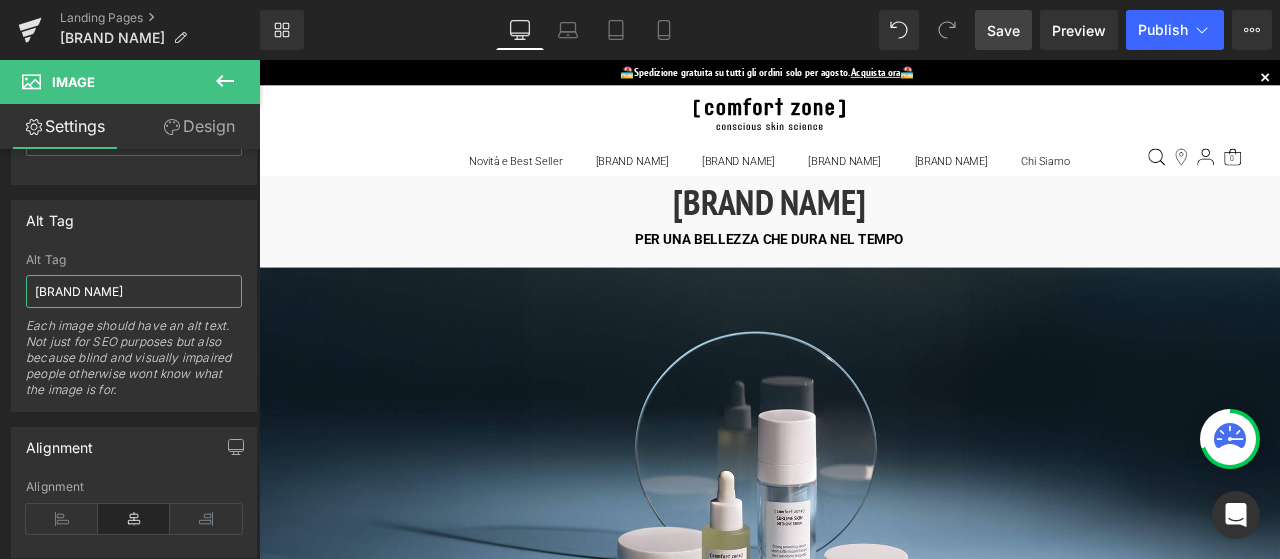 type on "[BRAND NAME]" 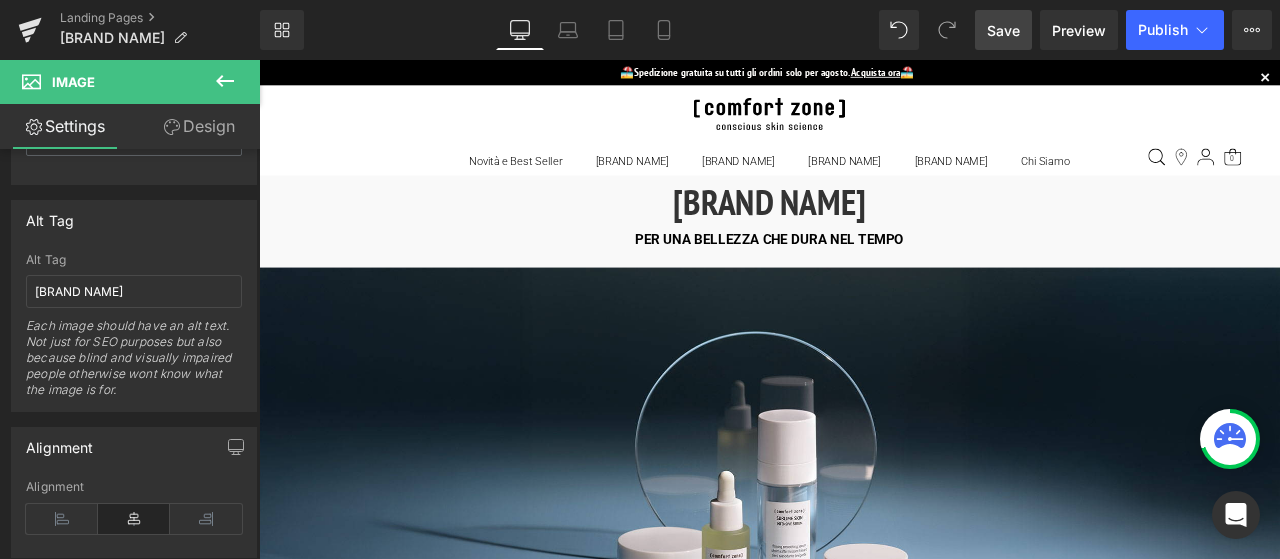 click on "Save" at bounding box center [1003, 30] 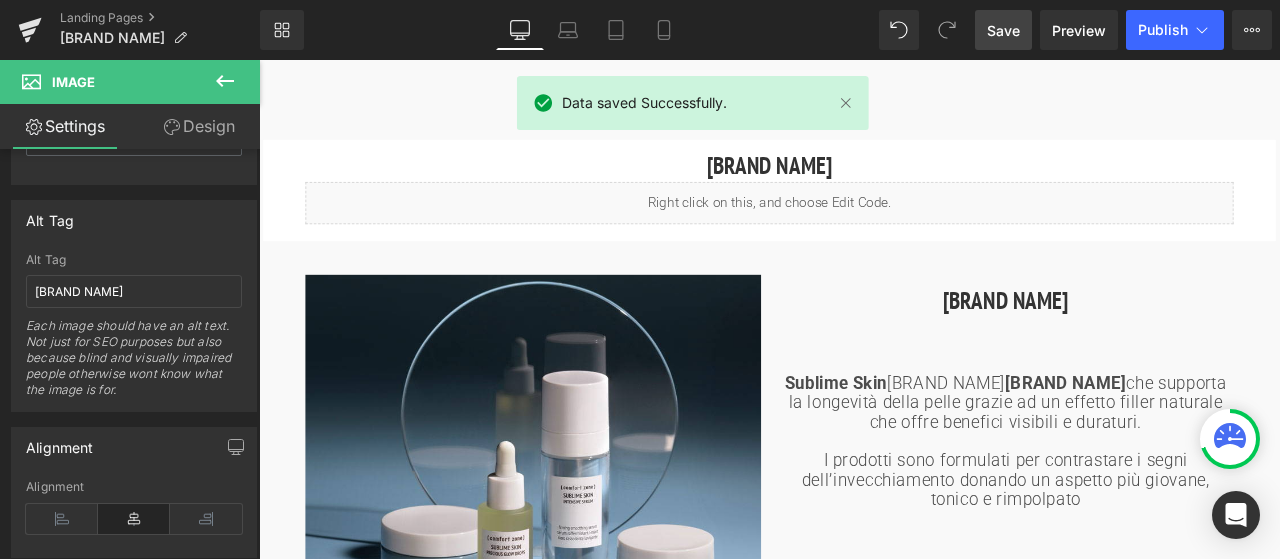 scroll, scrollTop: 1300, scrollLeft: 0, axis: vertical 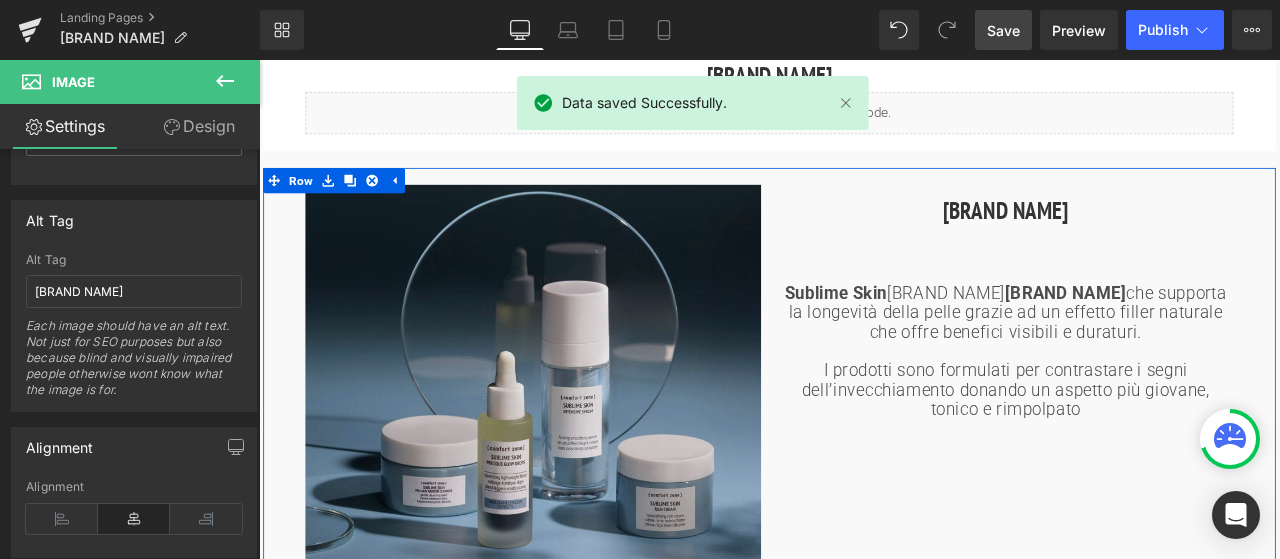 click at bounding box center [584, 459] 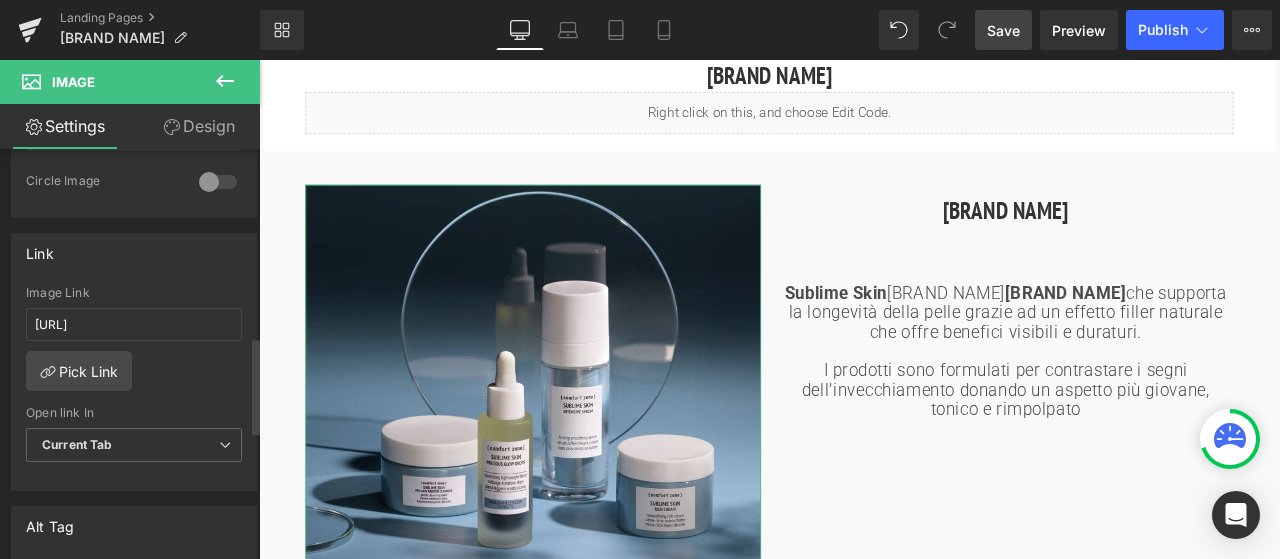 scroll, scrollTop: 800, scrollLeft: 0, axis: vertical 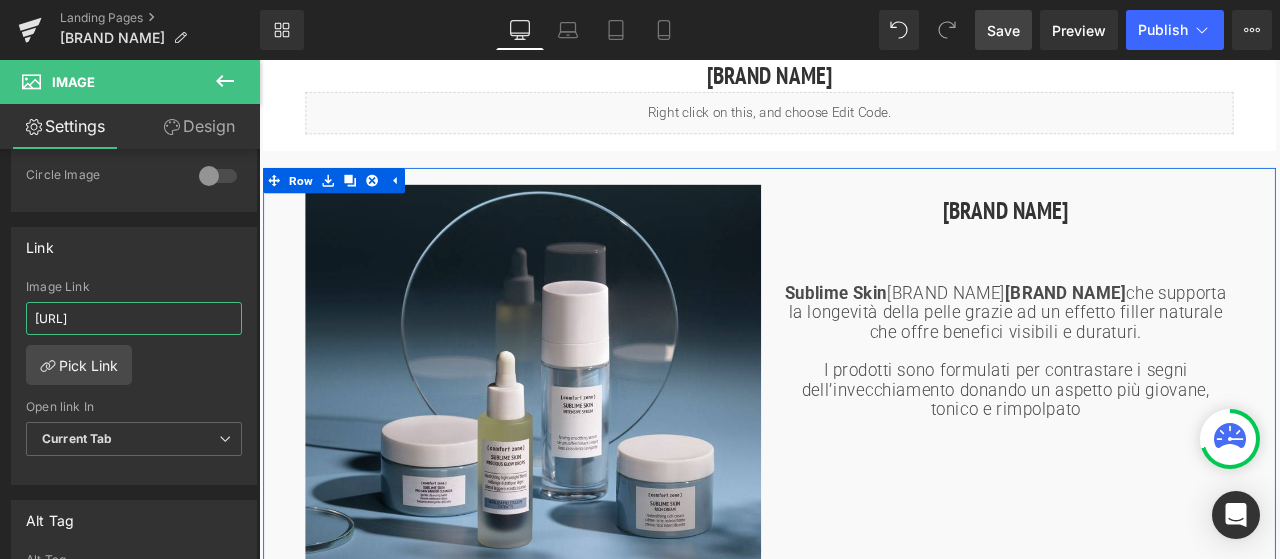 drag, startPoint x: 291, startPoint y: 367, endPoint x: 292, endPoint y: 355, distance: 12.0415945 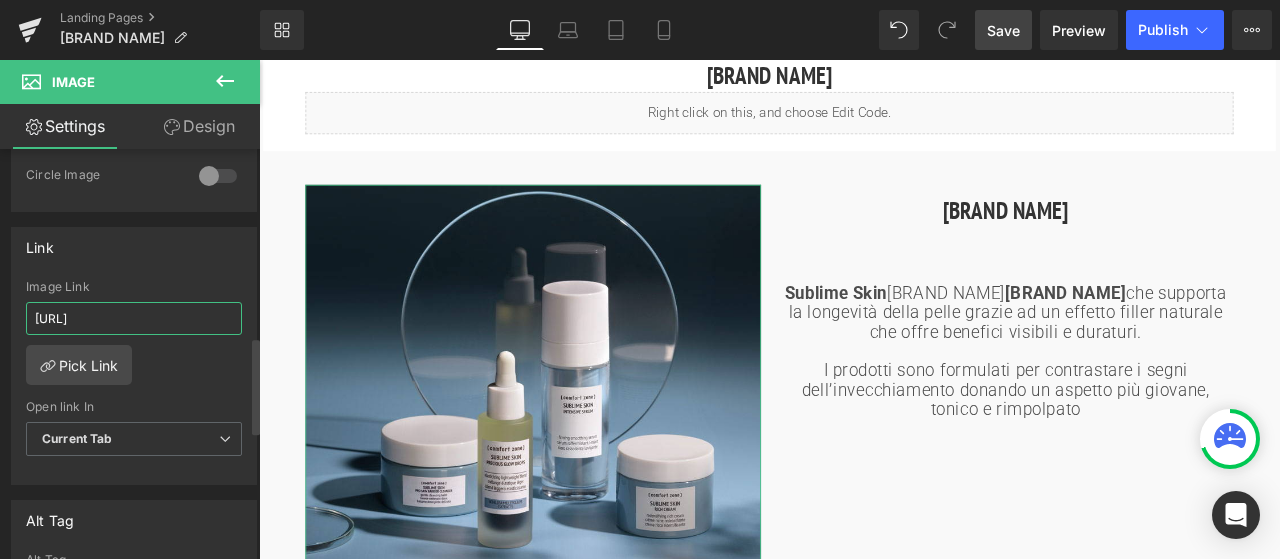 scroll, scrollTop: 1000, scrollLeft: 0, axis: vertical 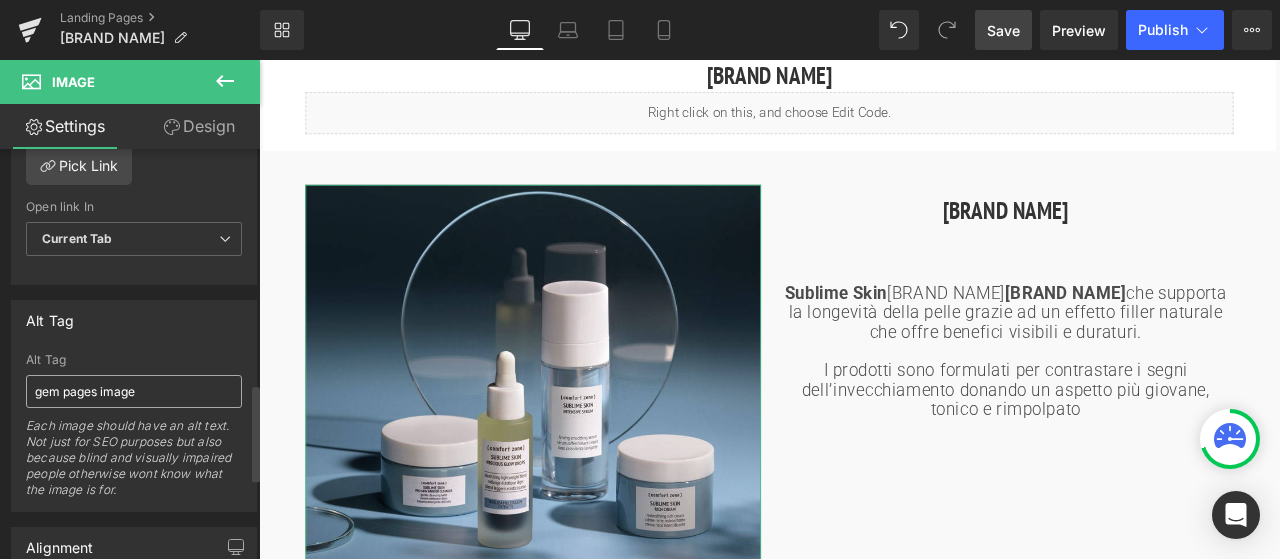 type on "[URL]" 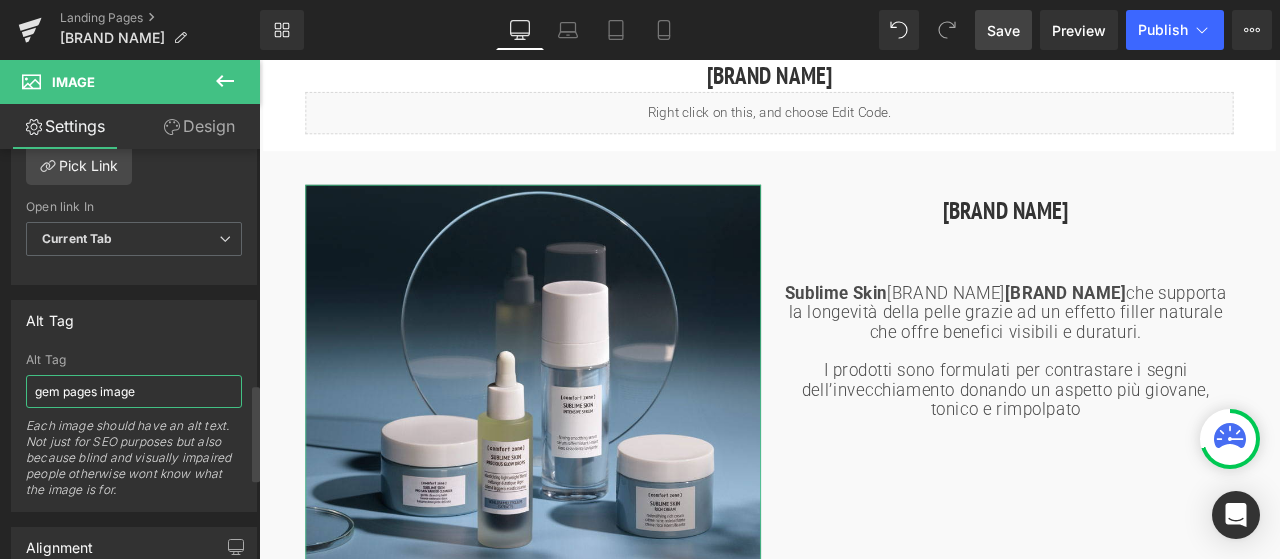 click on "gem pages image" at bounding box center (134, 391) 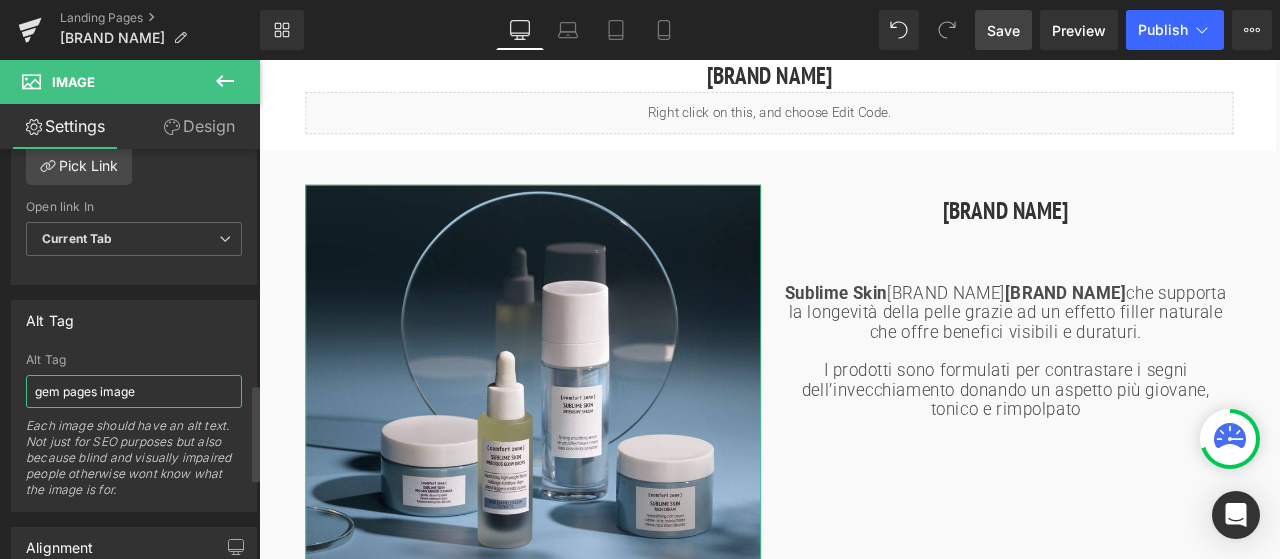scroll, scrollTop: 0, scrollLeft: 0, axis: both 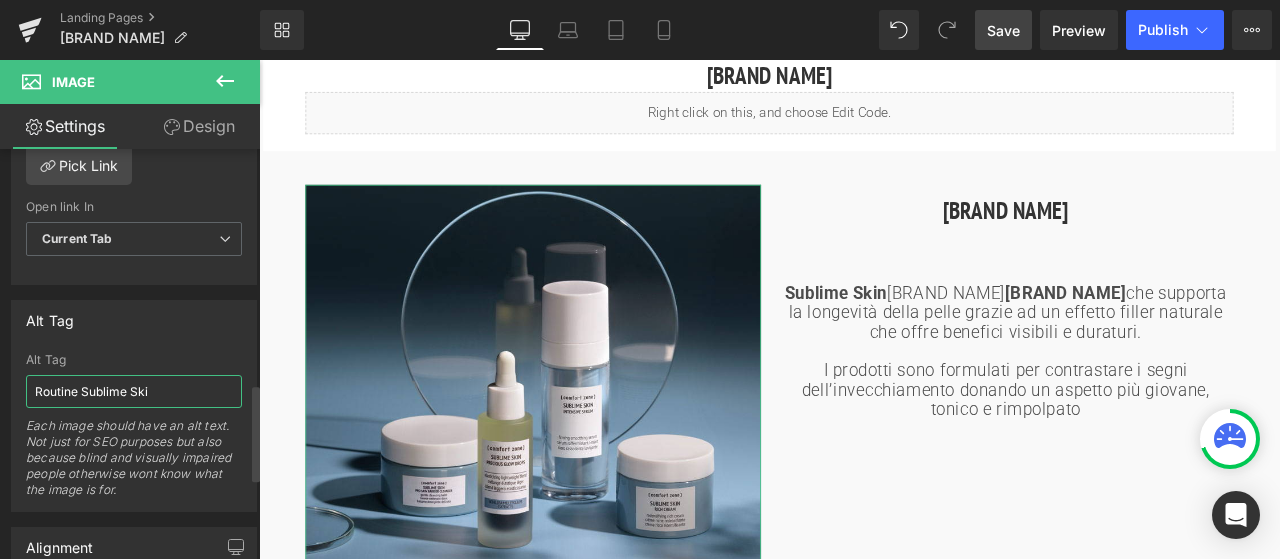 type on "Routine Sublime Skin" 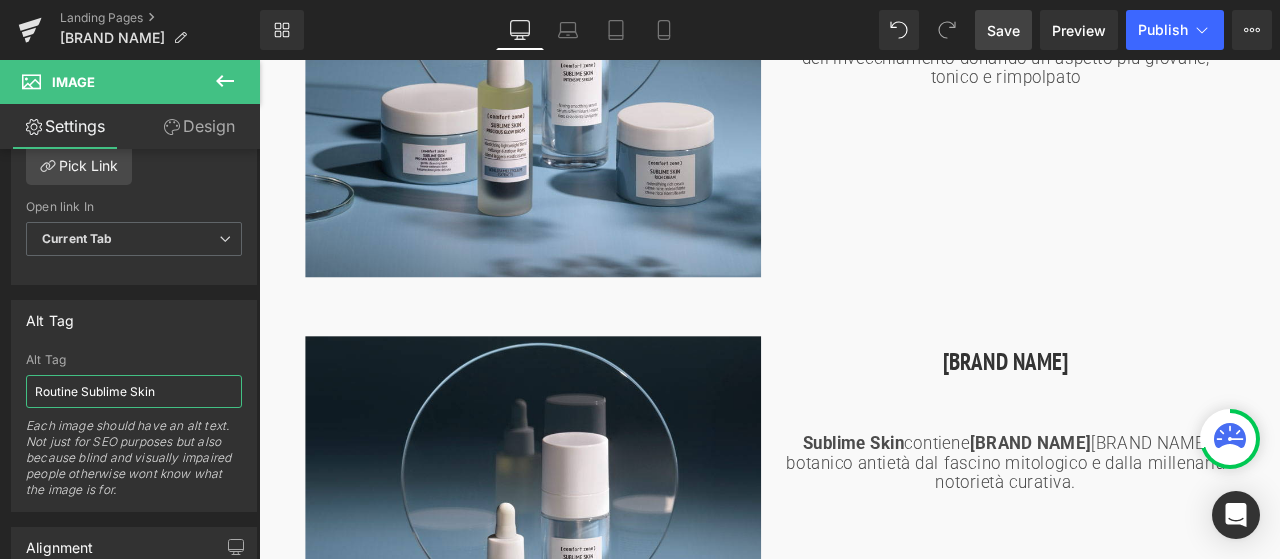 scroll, scrollTop: 1800, scrollLeft: 0, axis: vertical 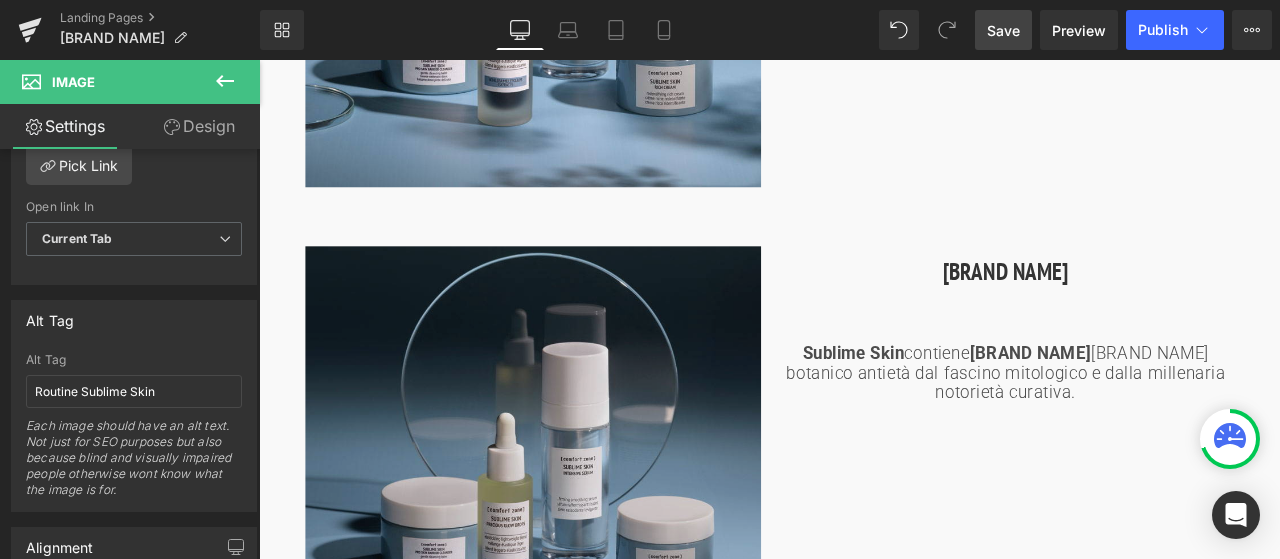 click at bounding box center (584, 532) 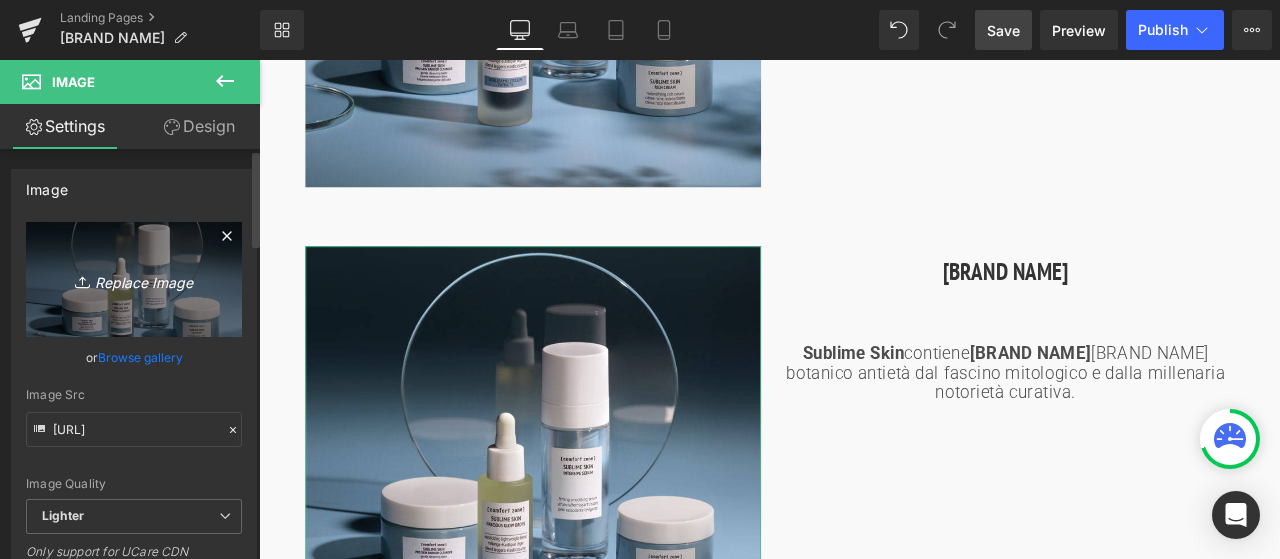 click on "Replace Image" at bounding box center [134, 279] 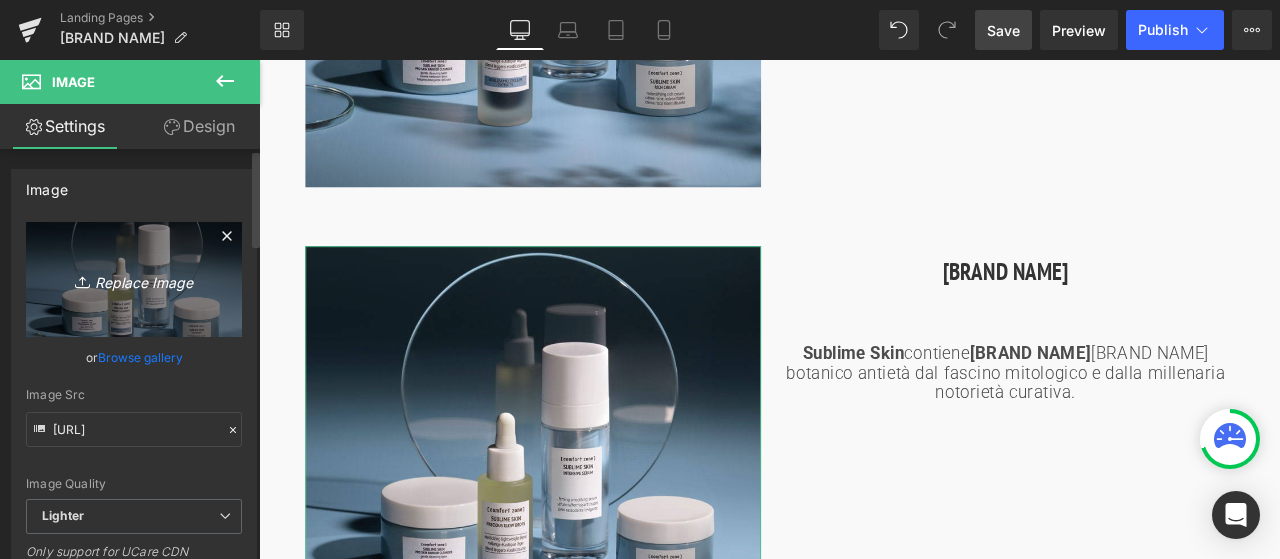 type on "[FILE PATH]" 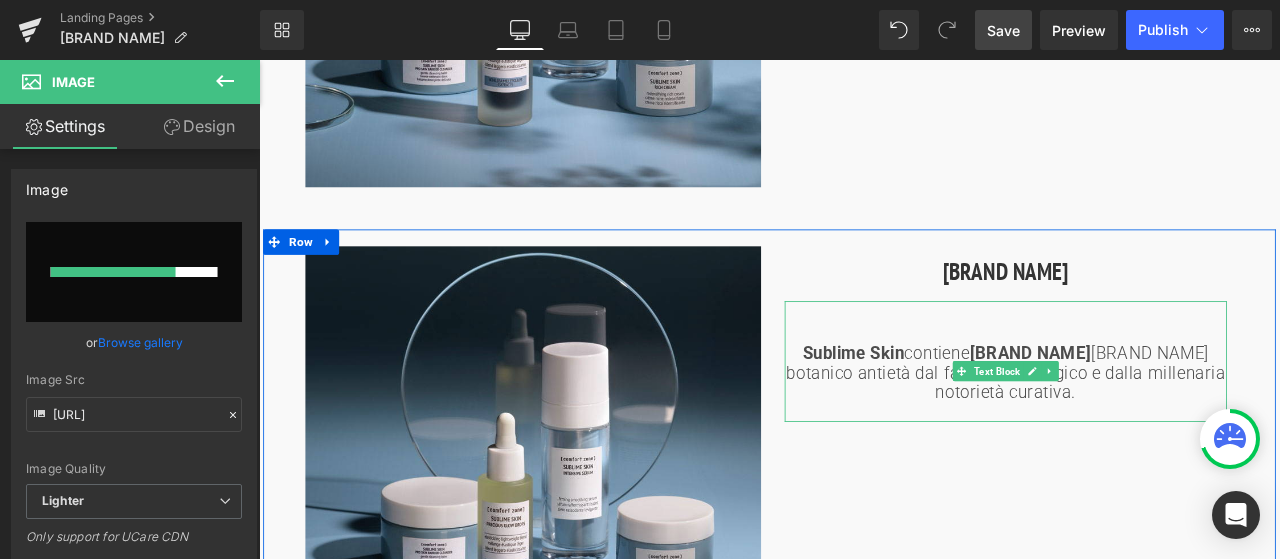 type 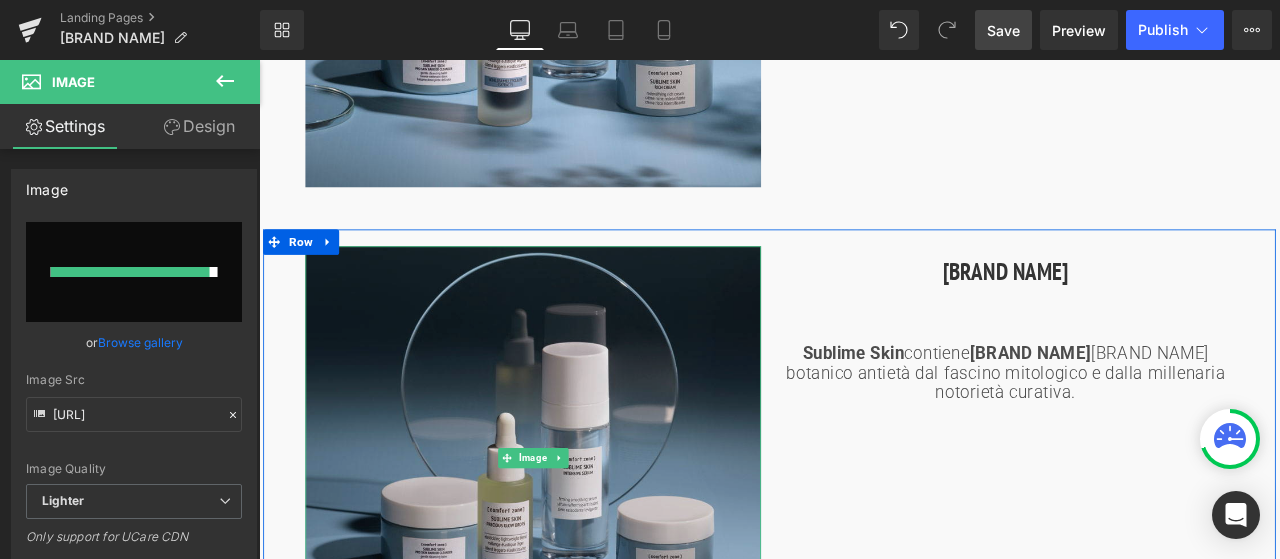 click at bounding box center [584, 532] 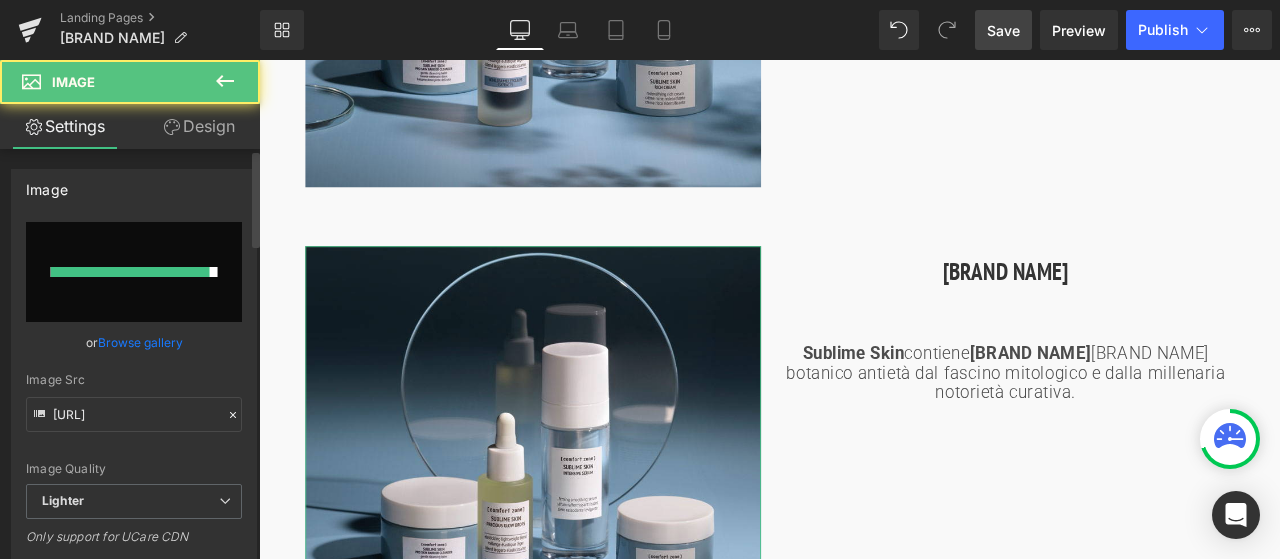 click at bounding box center [130, 272] 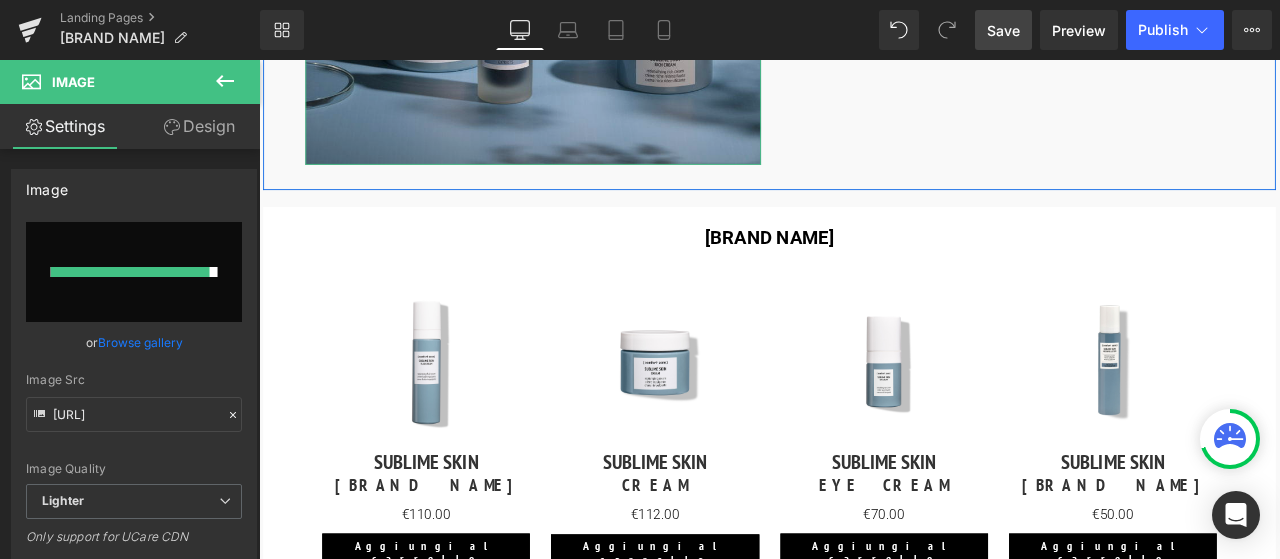 scroll, scrollTop: 2500, scrollLeft: 0, axis: vertical 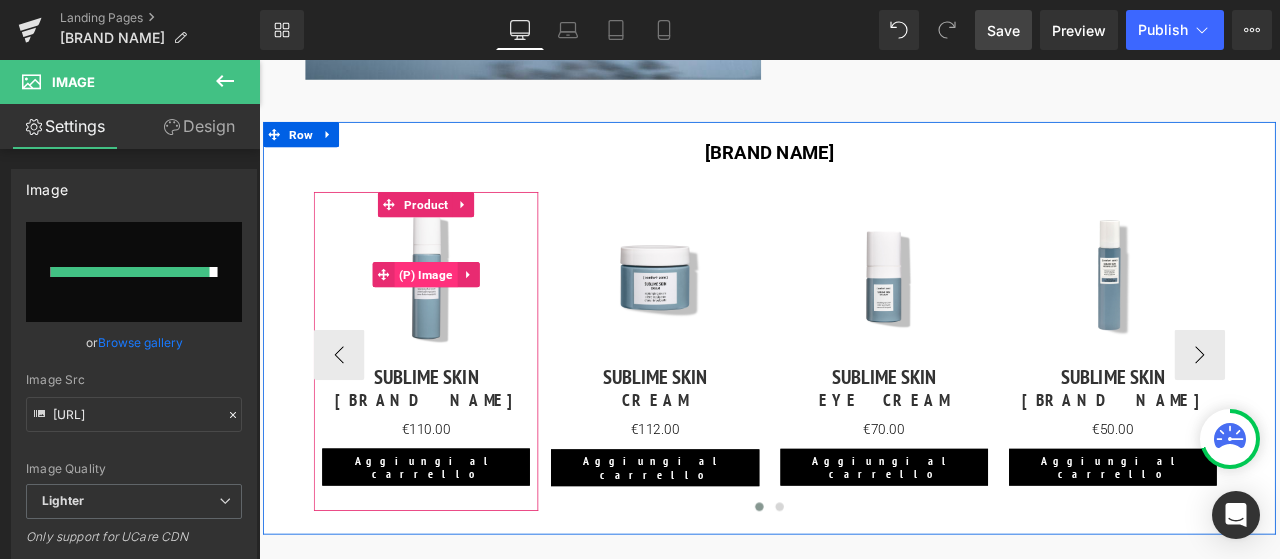 click on "(P) Image" at bounding box center (457, 315) 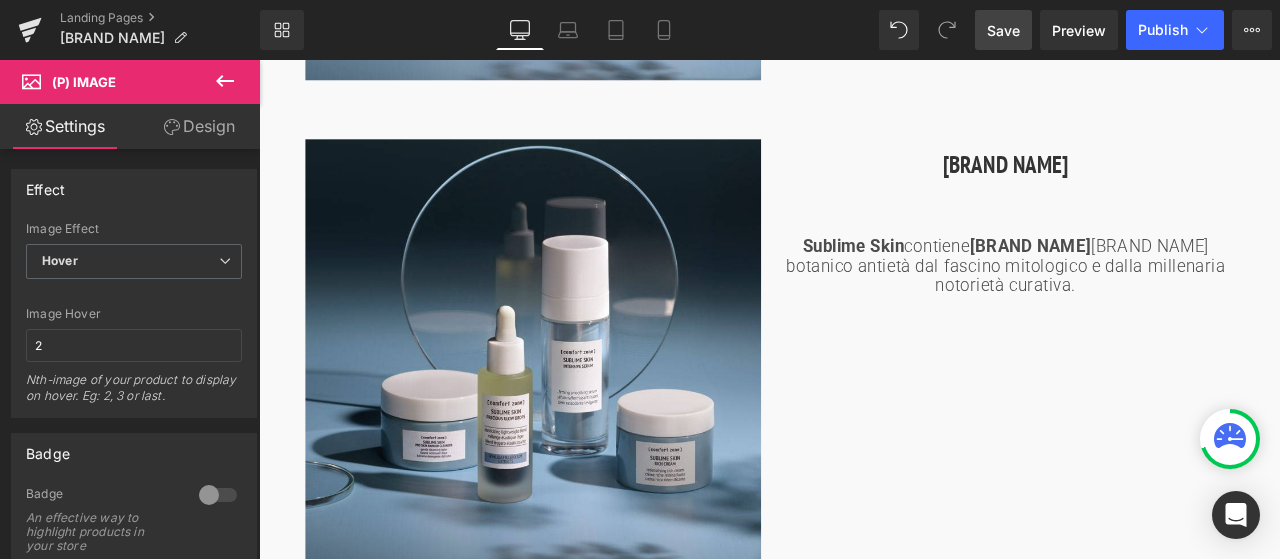 scroll, scrollTop: 2000, scrollLeft: 0, axis: vertical 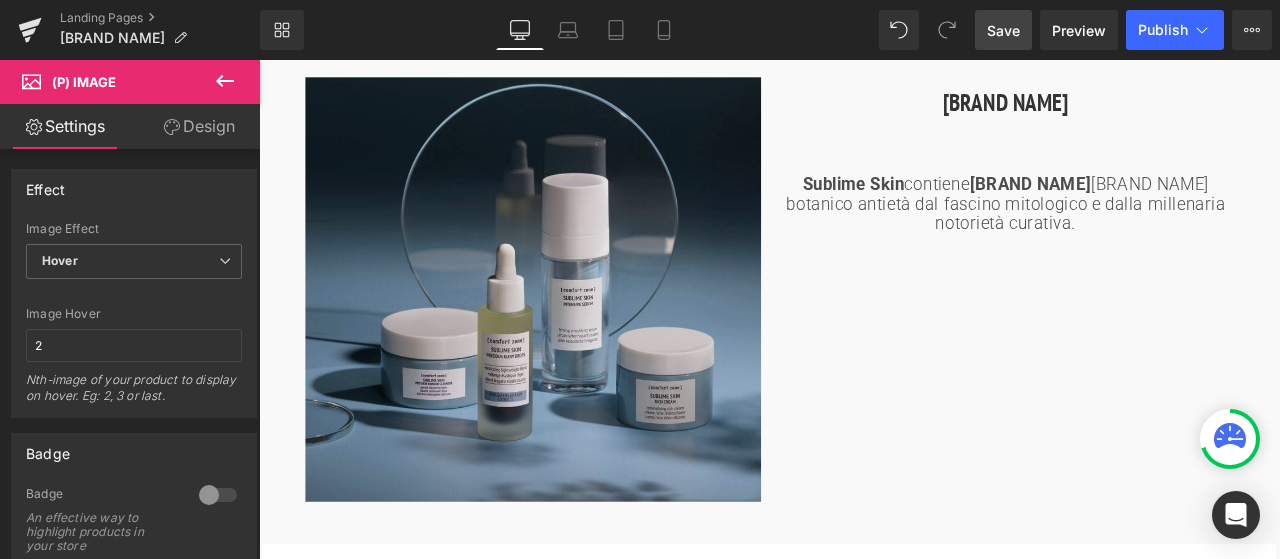 click at bounding box center (584, 332) 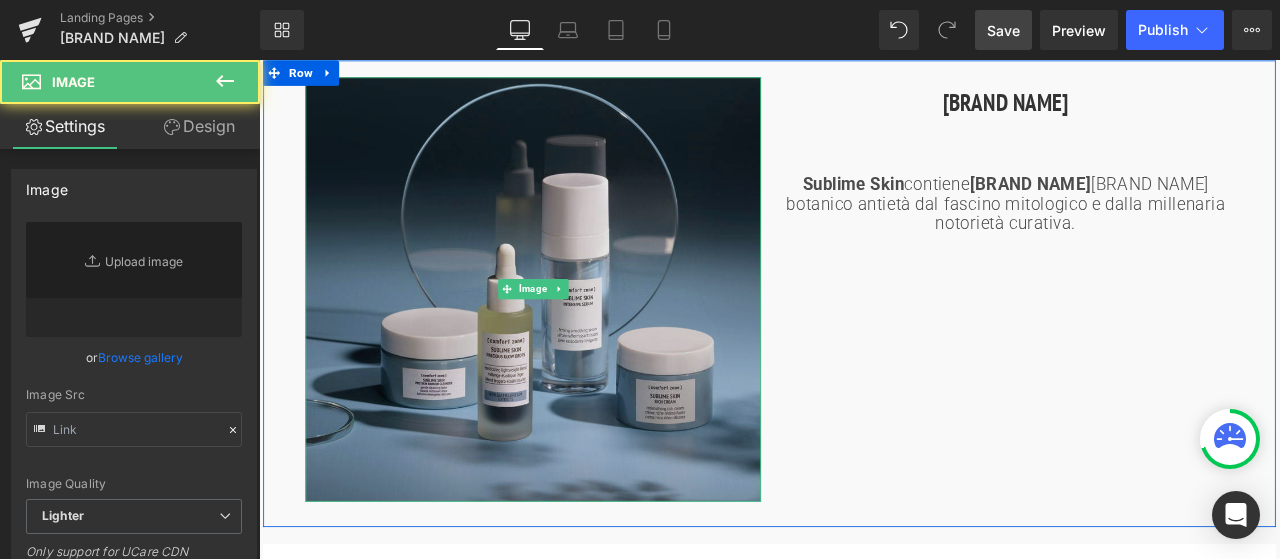 type on "[URL]" 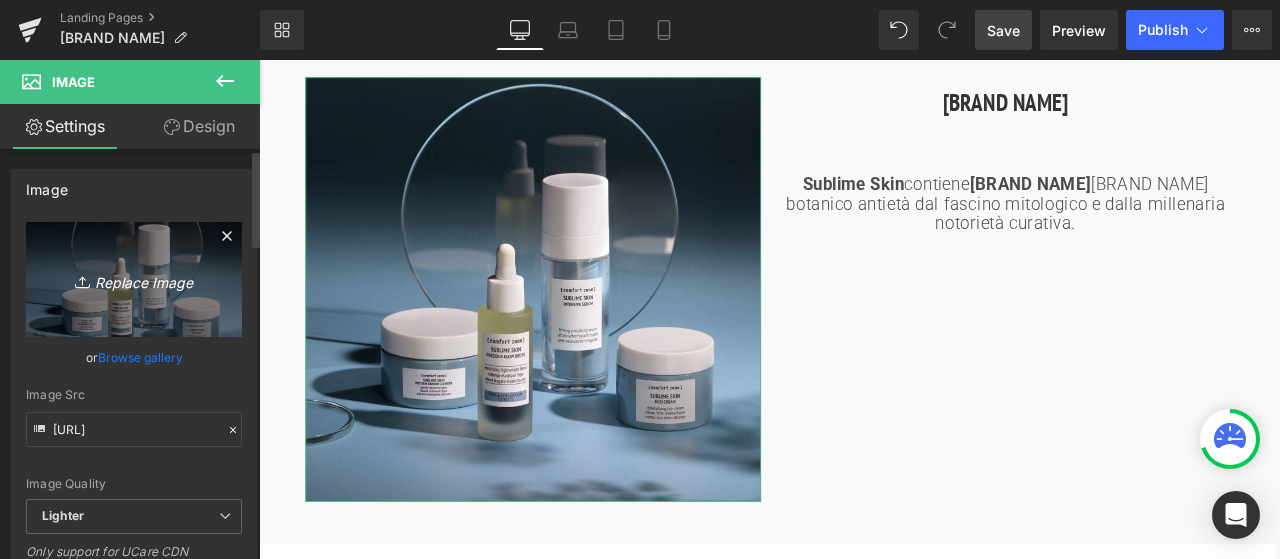 click on "Replace Image" at bounding box center [134, 279] 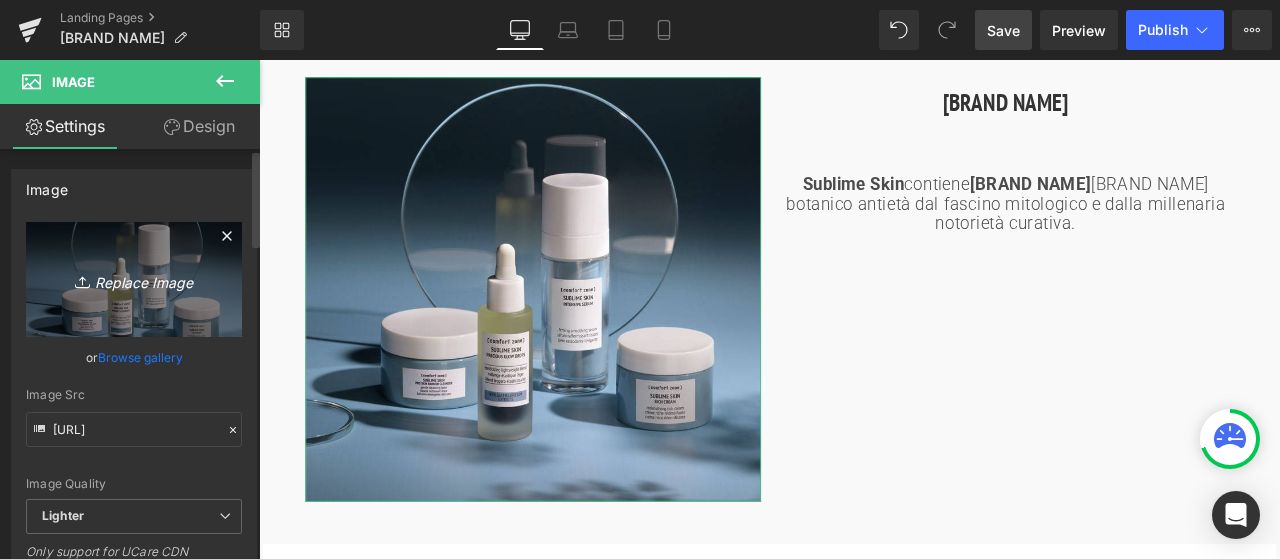 type on "[FILE PATH]" 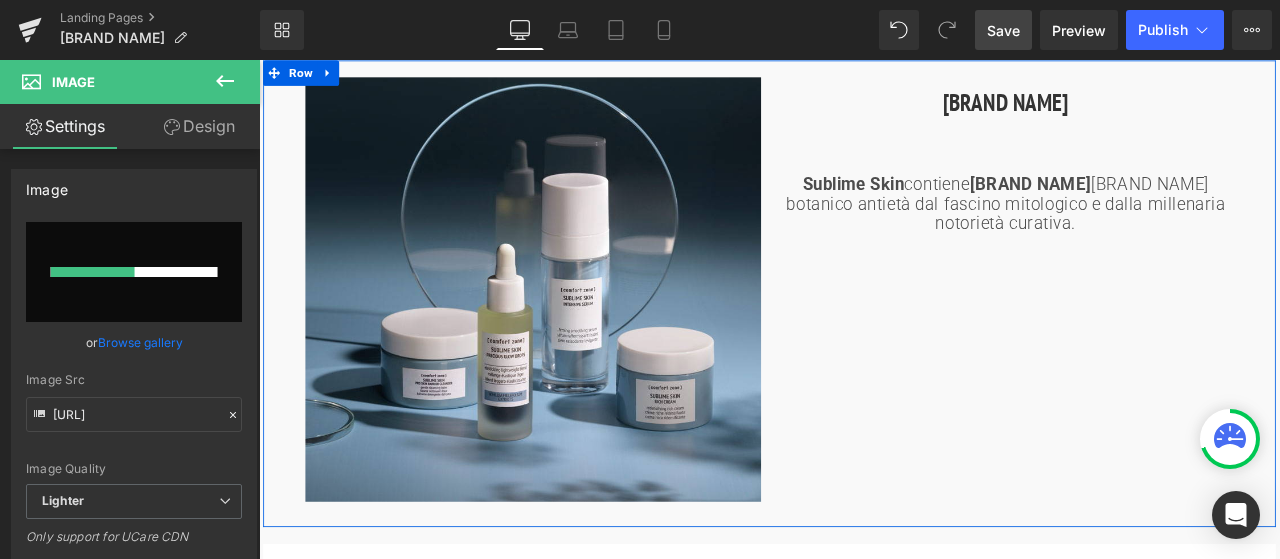 type 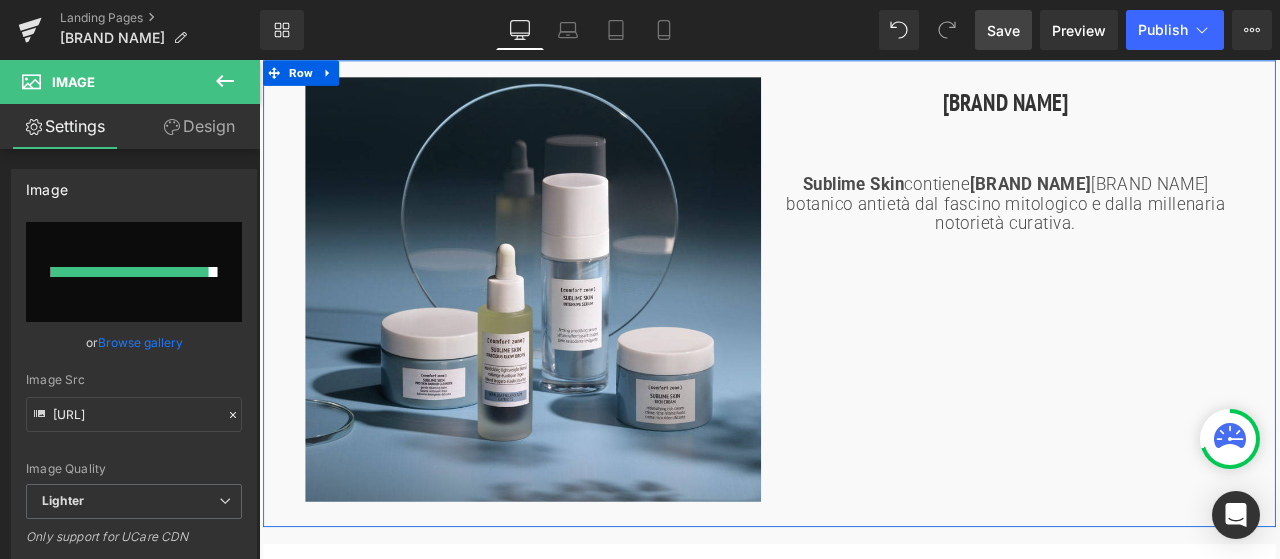 type on "https://ucarecdn.com/d733be5a-5916-45b0-86c9-49666dbd117b/-/format/auto/-/preview/3000x3000/-/quality/lighter/Achillea%20landing.PNG" 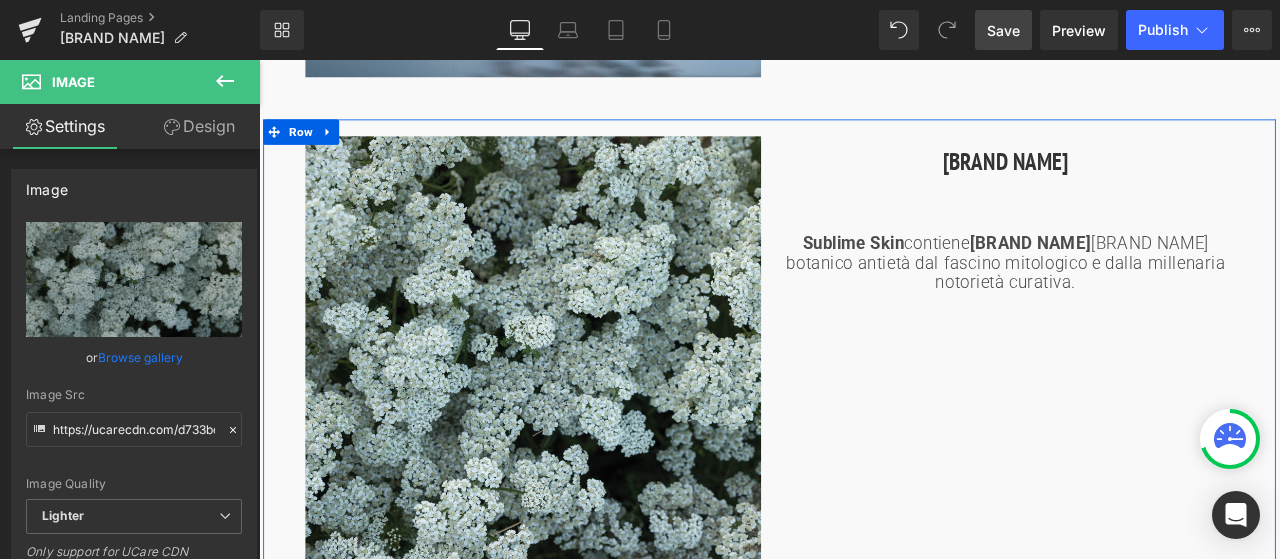 scroll, scrollTop: 1900, scrollLeft: 0, axis: vertical 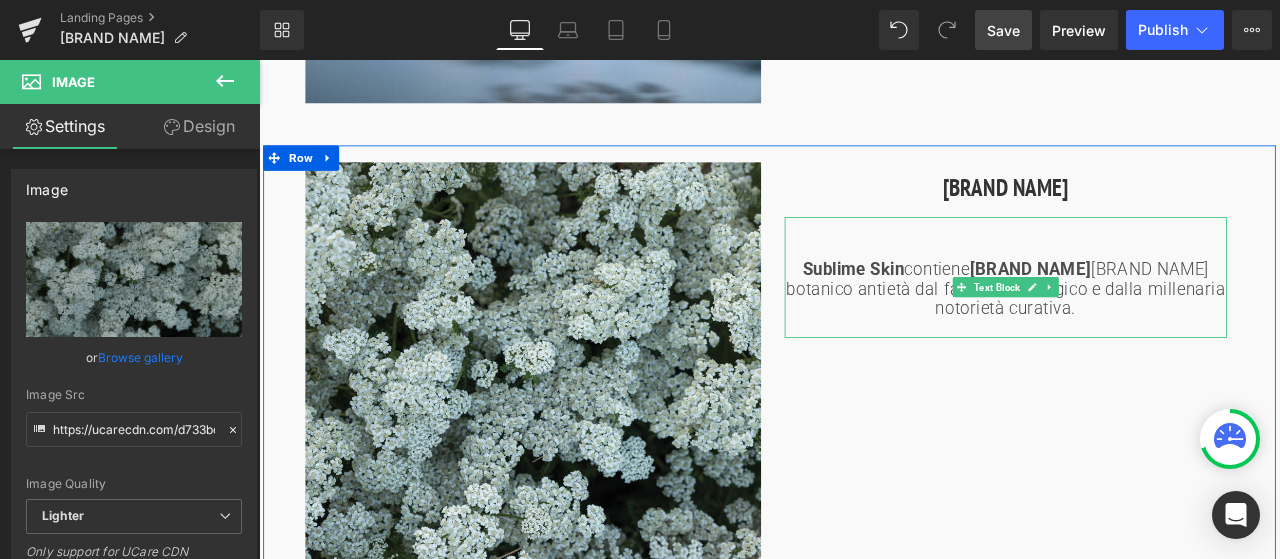 click on "[BRAND NAME]" at bounding box center (1173, 308) 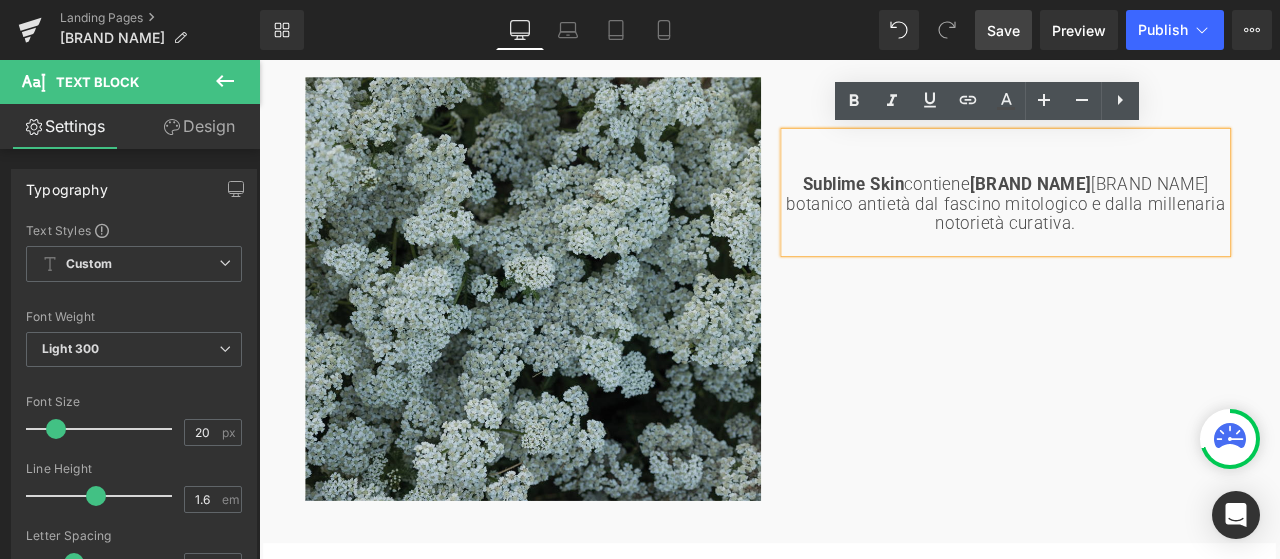 scroll, scrollTop: 1900, scrollLeft: 0, axis: vertical 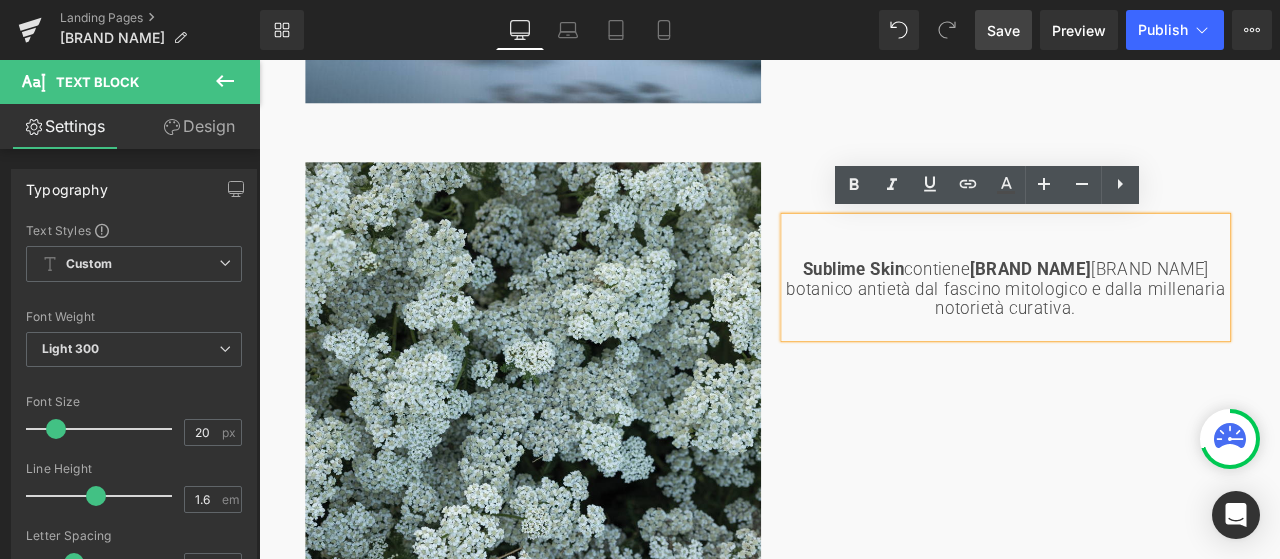 click on "[BRAND NAME]" at bounding box center (864, 437) 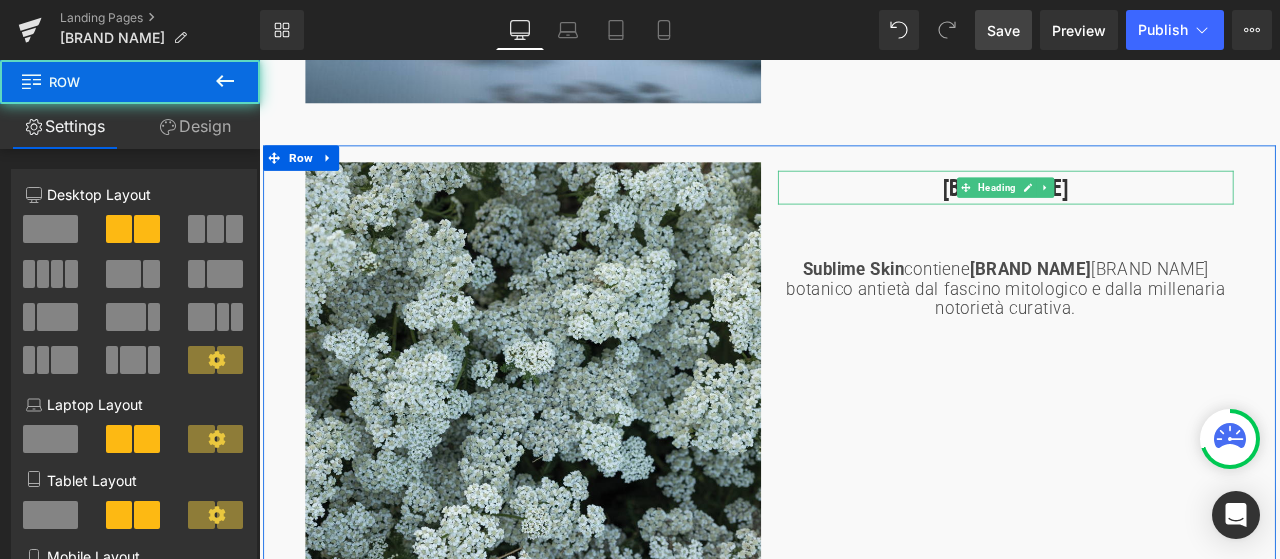 click on "[BRAND NAME]" at bounding box center (1144, 211) 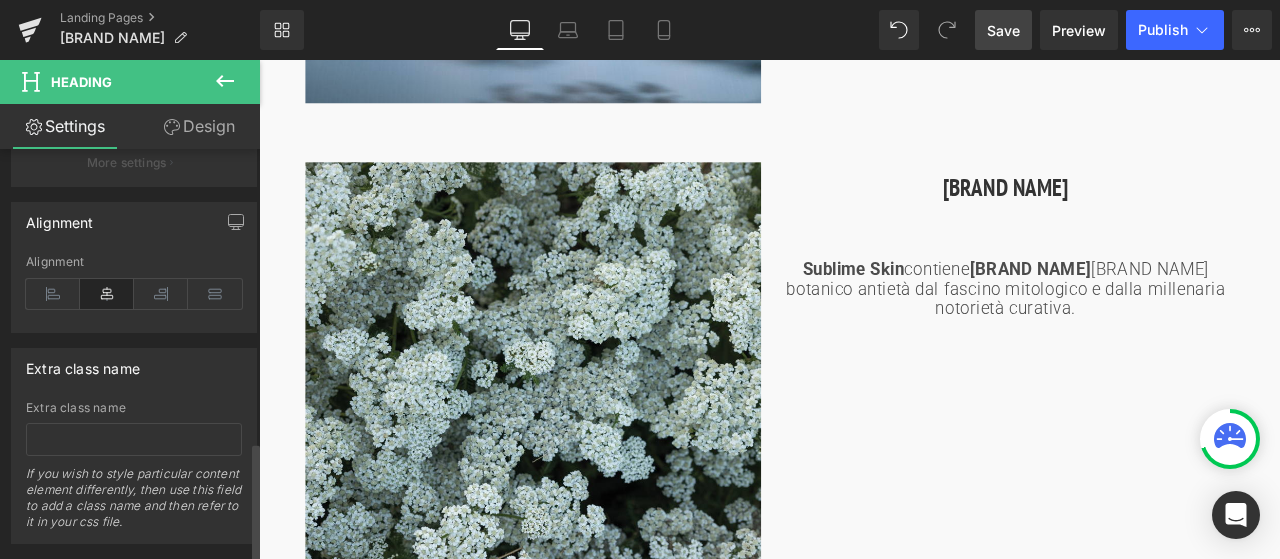scroll, scrollTop: 1000, scrollLeft: 0, axis: vertical 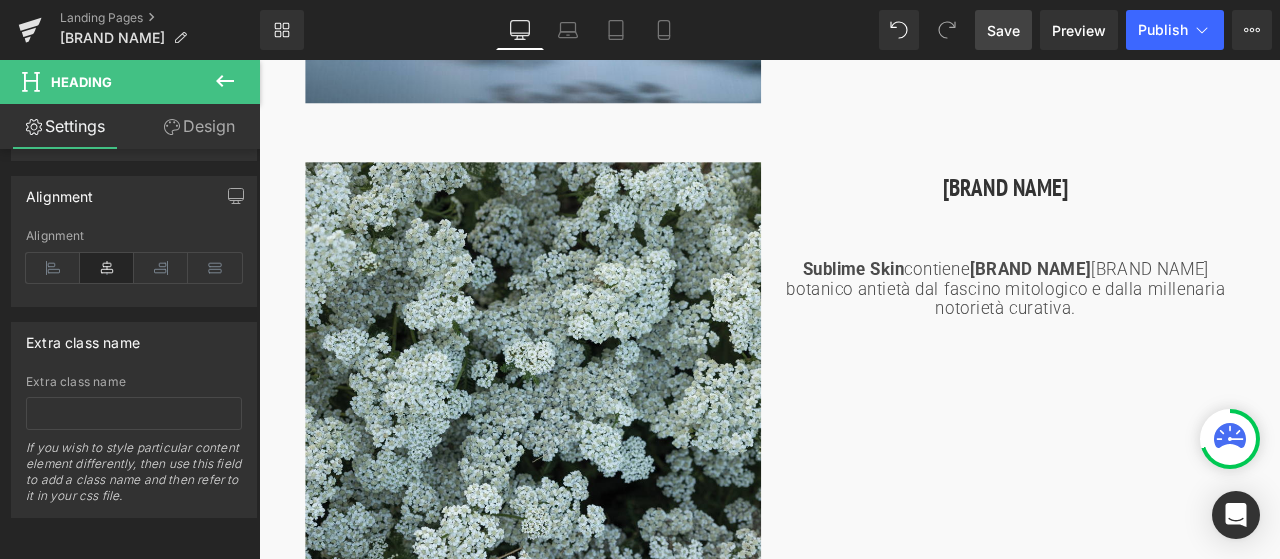 click on "Design" at bounding box center [199, 126] 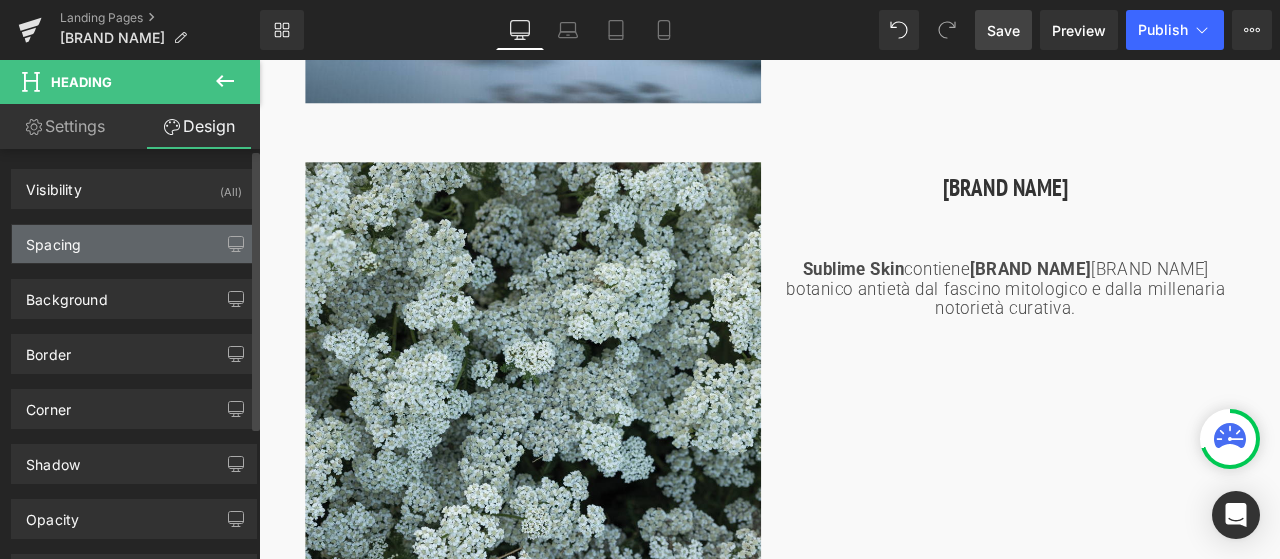 click on "Spacing" at bounding box center (134, 244) 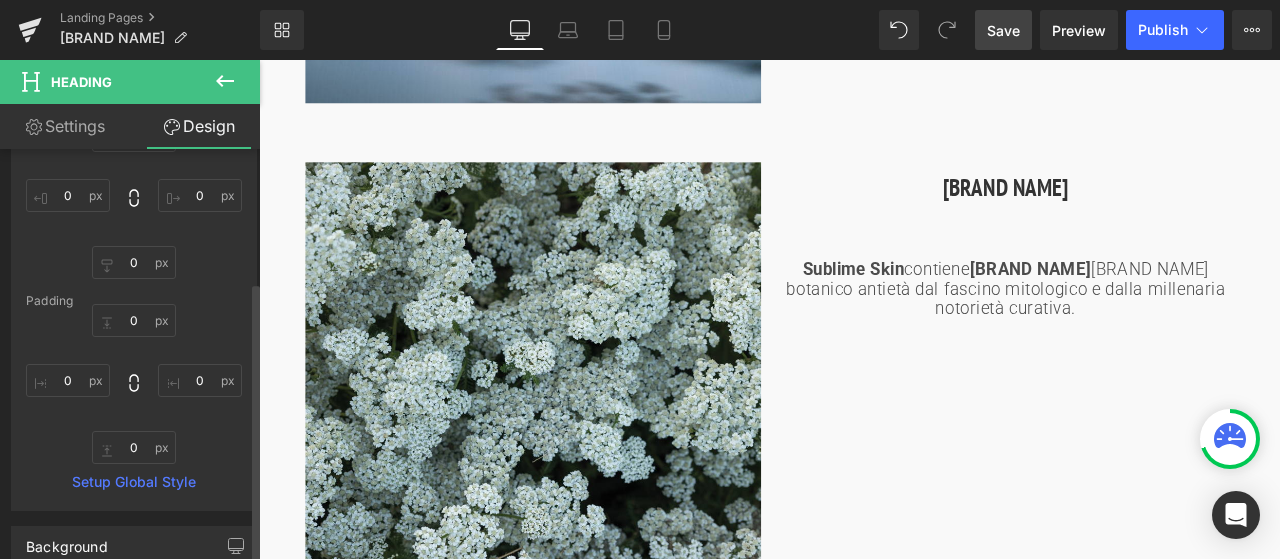 scroll, scrollTop: 200, scrollLeft: 0, axis: vertical 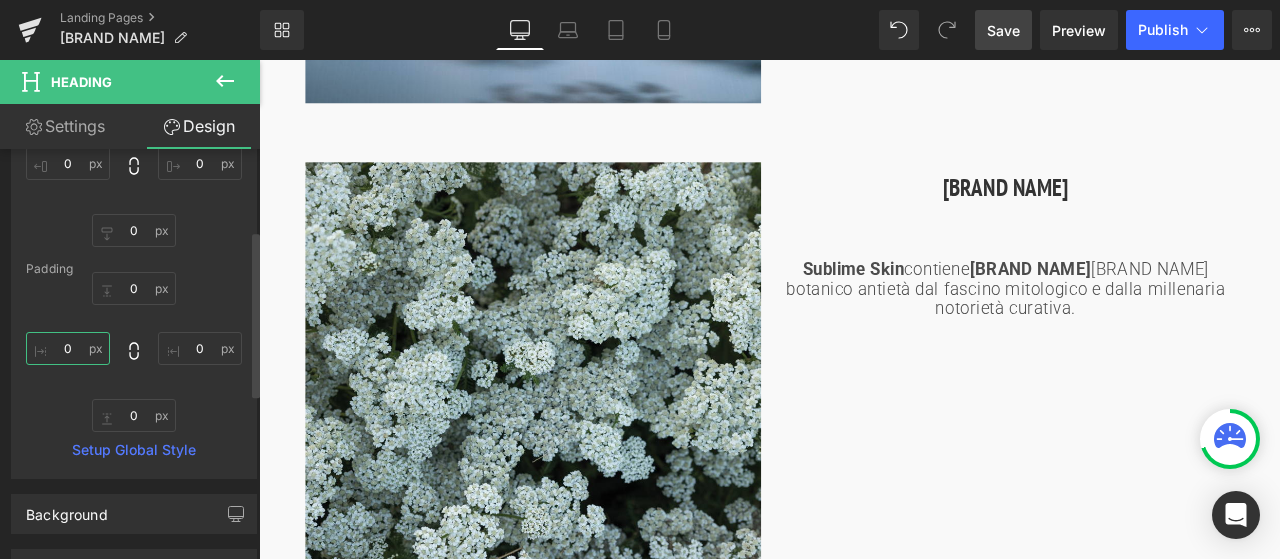 click on "0" at bounding box center (68, 348) 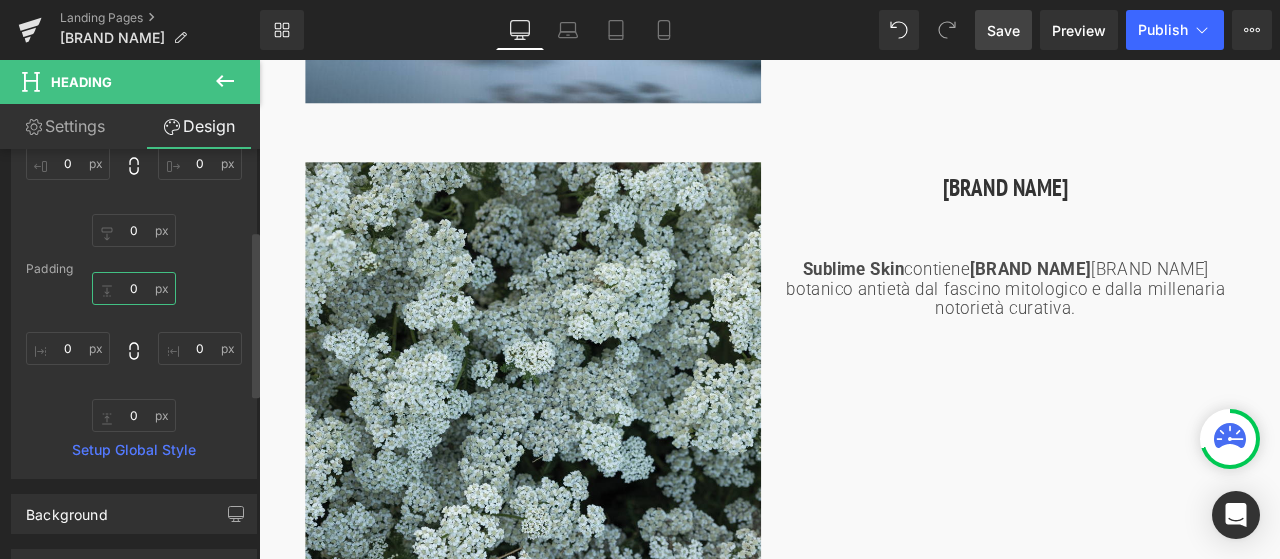 click on "0" at bounding box center [134, 288] 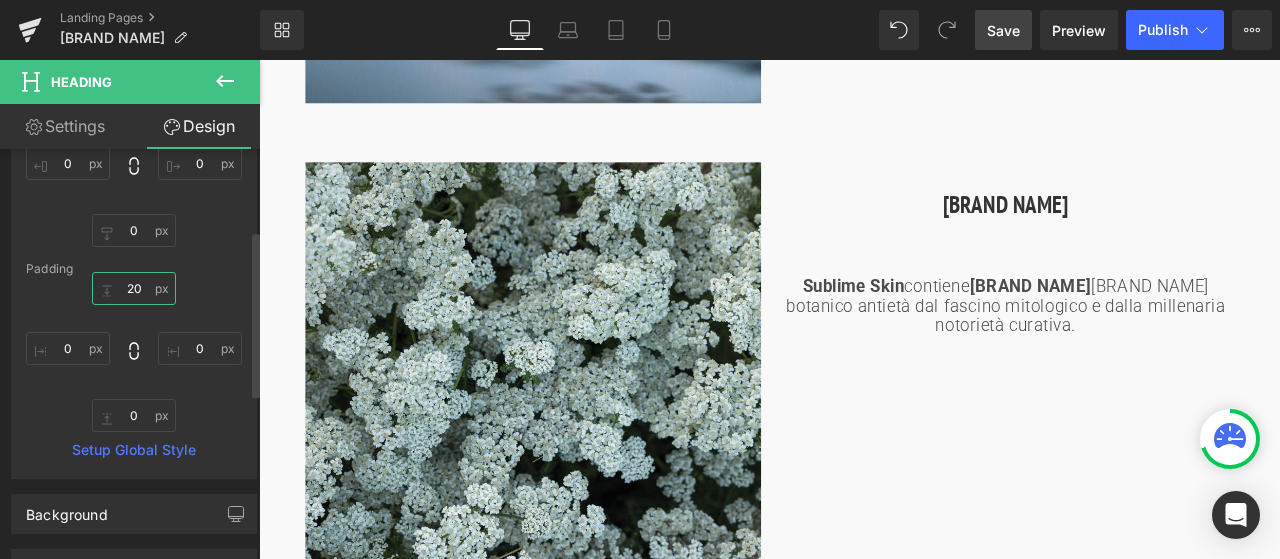 type on "2" 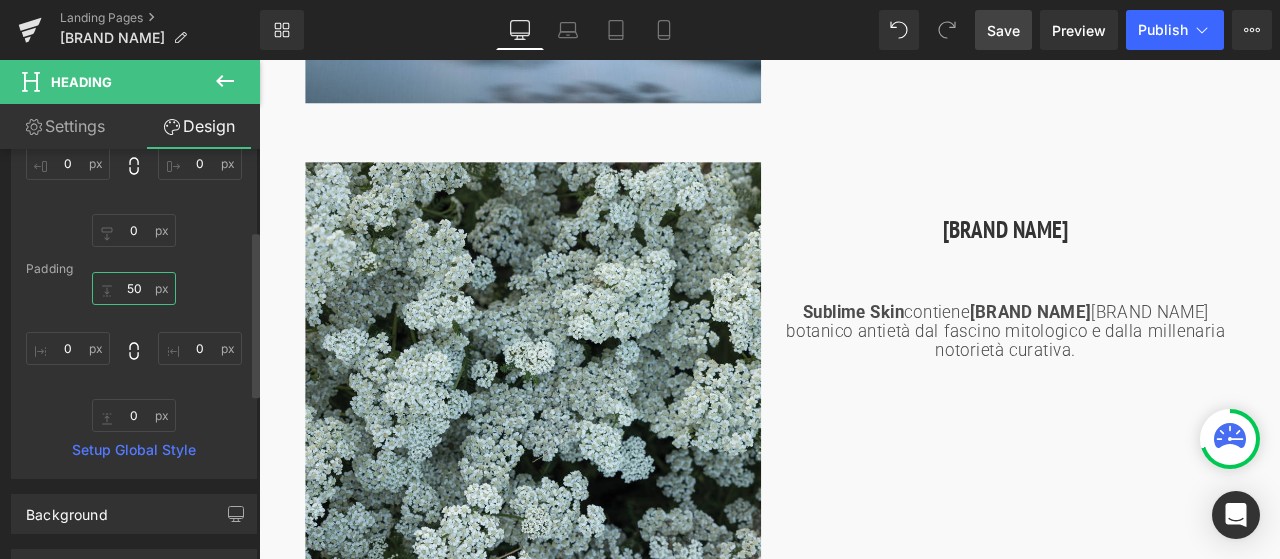 type on "5" 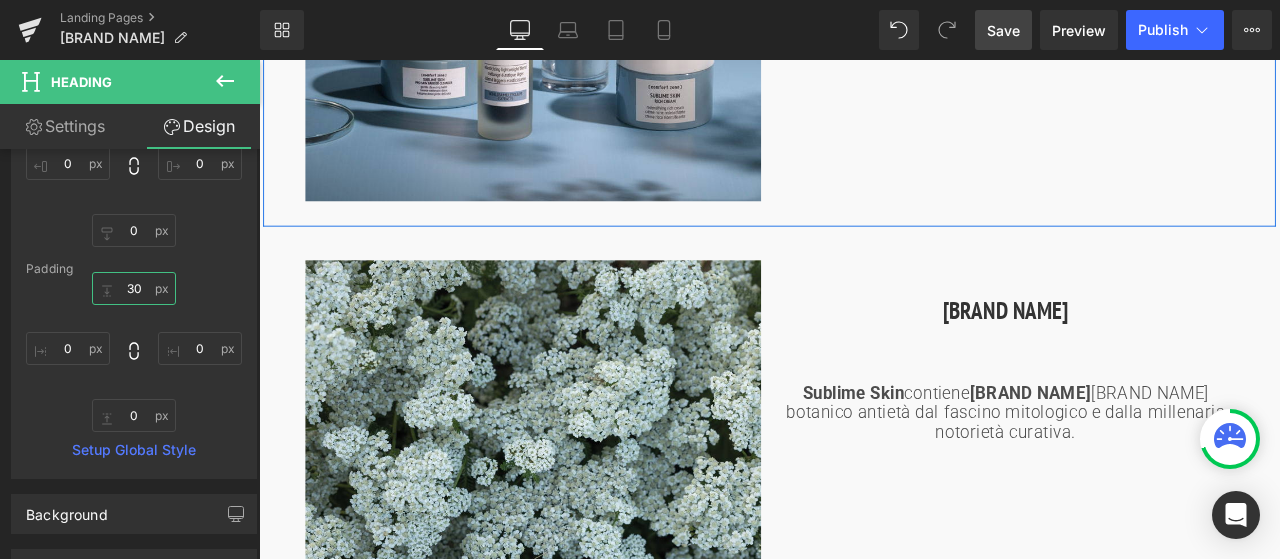 scroll, scrollTop: 1800, scrollLeft: 0, axis: vertical 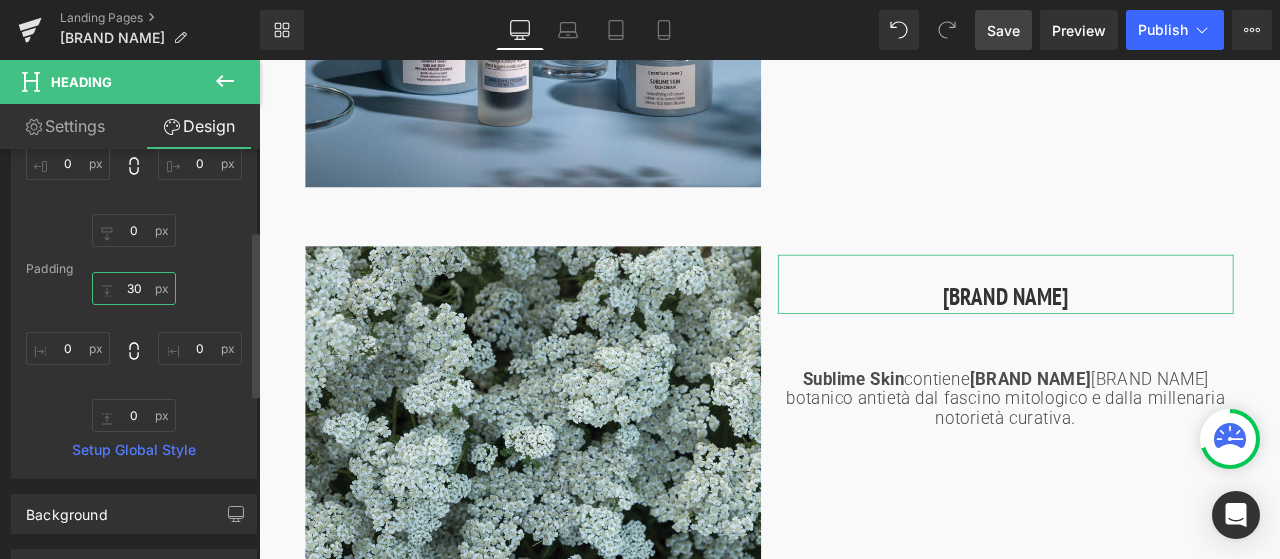 type on "3" 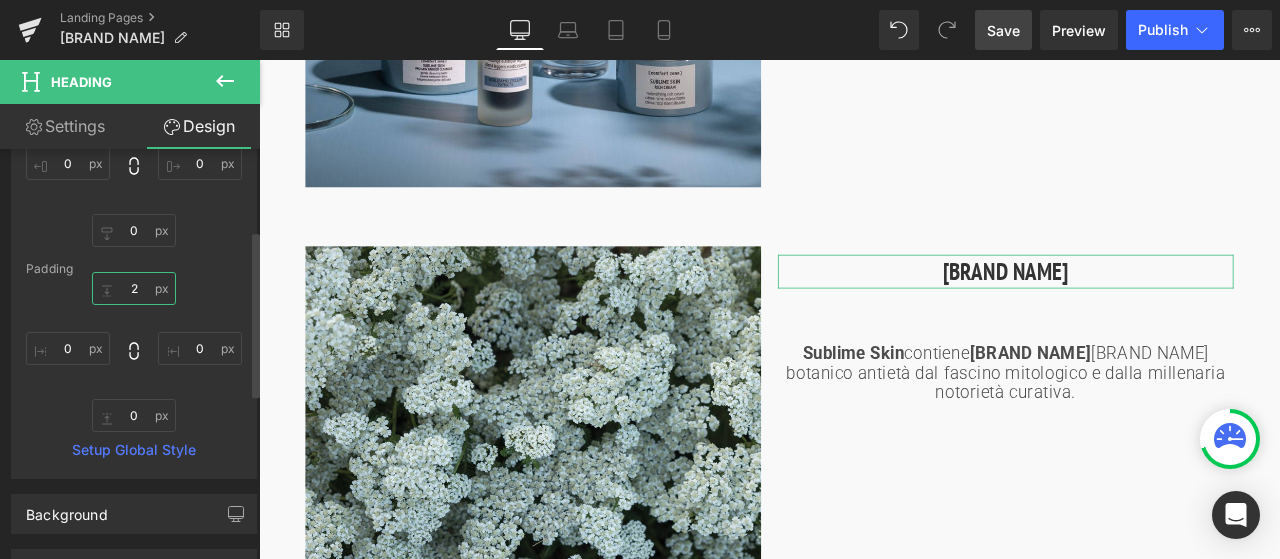 type on "20" 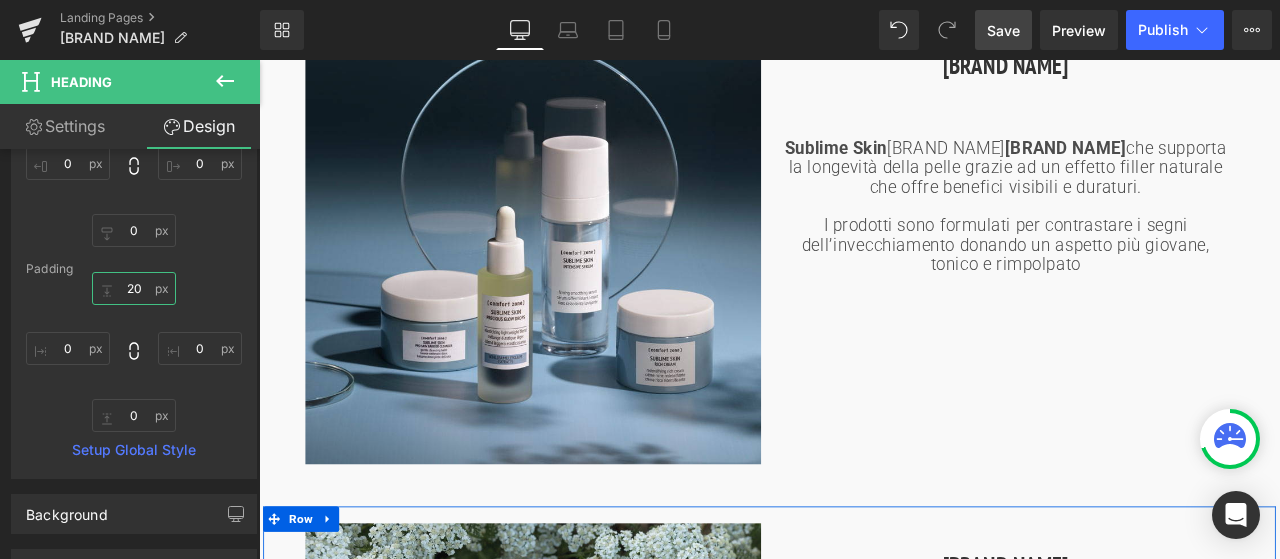 scroll, scrollTop: 1400, scrollLeft: 0, axis: vertical 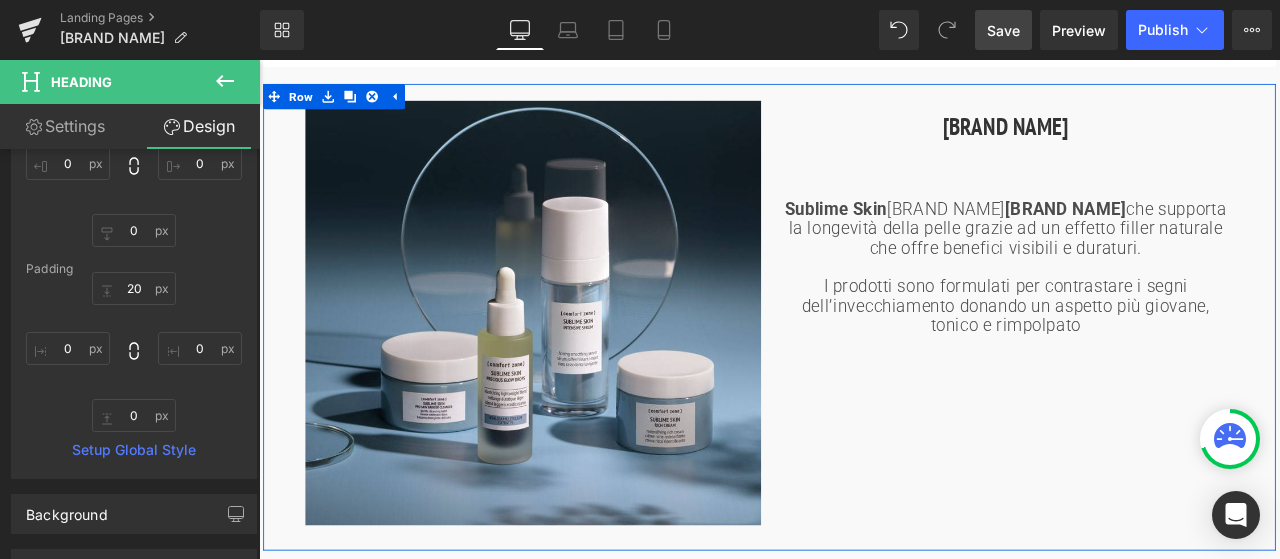 click on "[BRAND NAME]" at bounding box center [1144, 266] 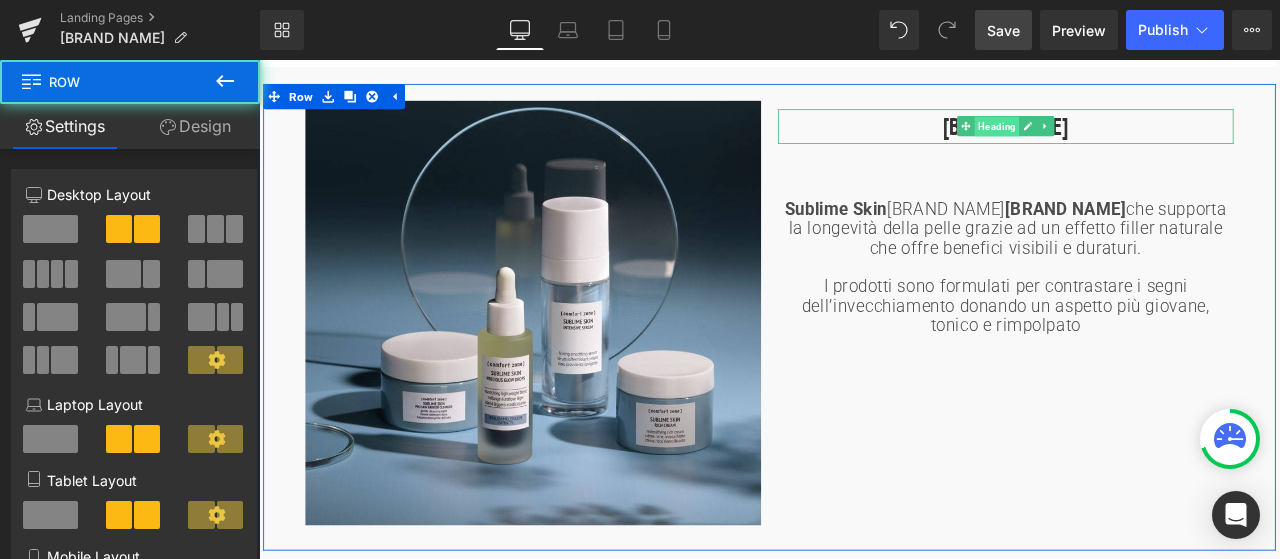 click on "Heading" at bounding box center [1133, 139] 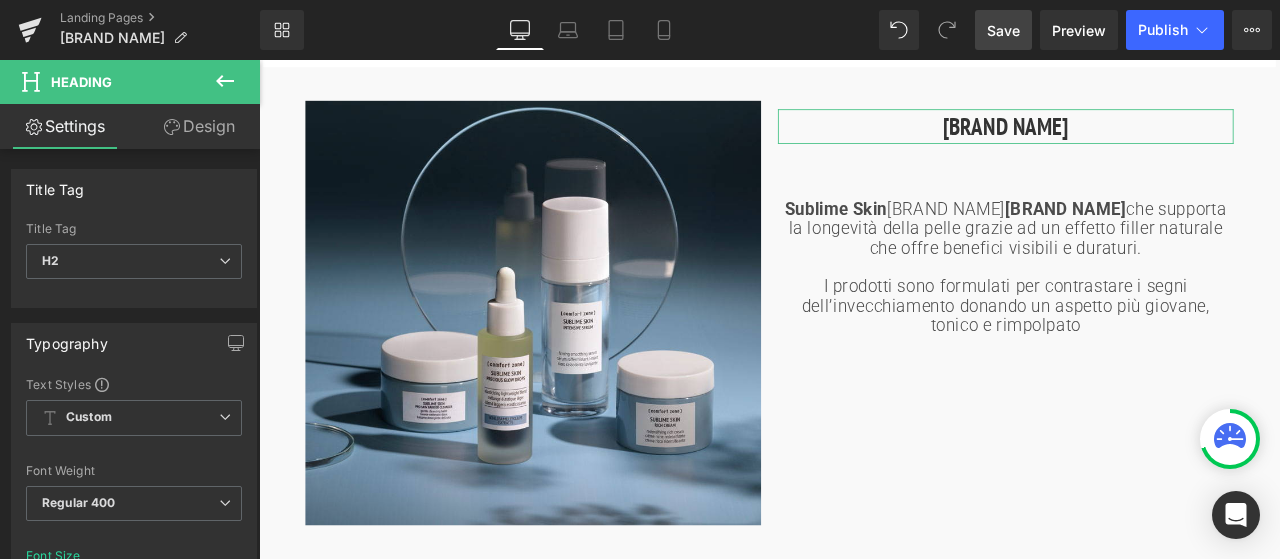 click on "Design" at bounding box center [199, 126] 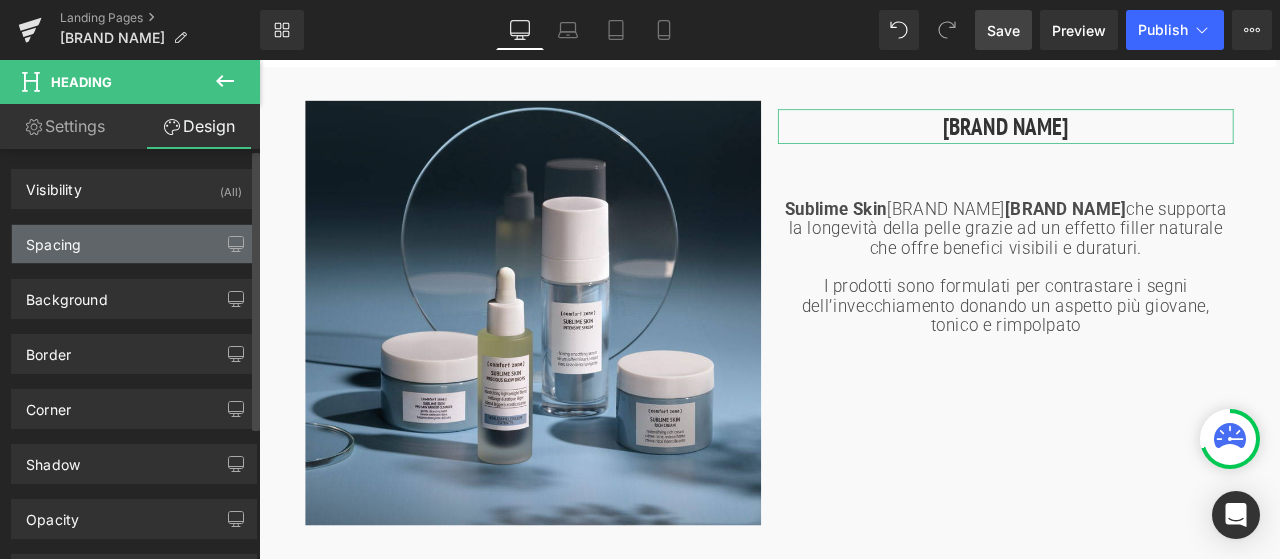 click on "Spacing" at bounding box center [134, 244] 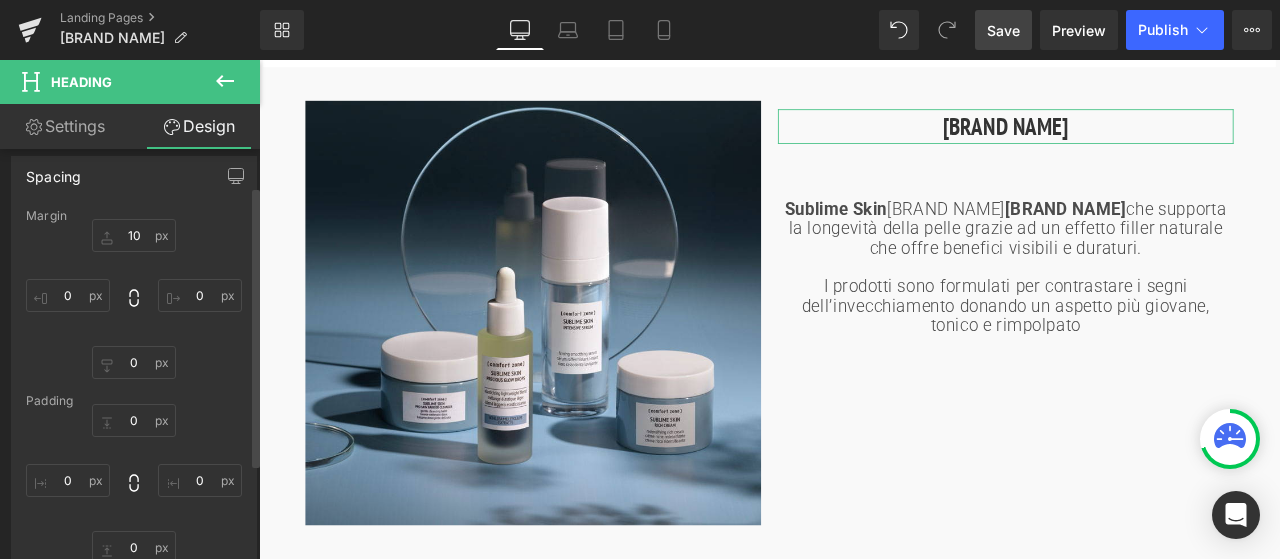 scroll, scrollTop: 100, scrollLeft: 0, axis: vertical 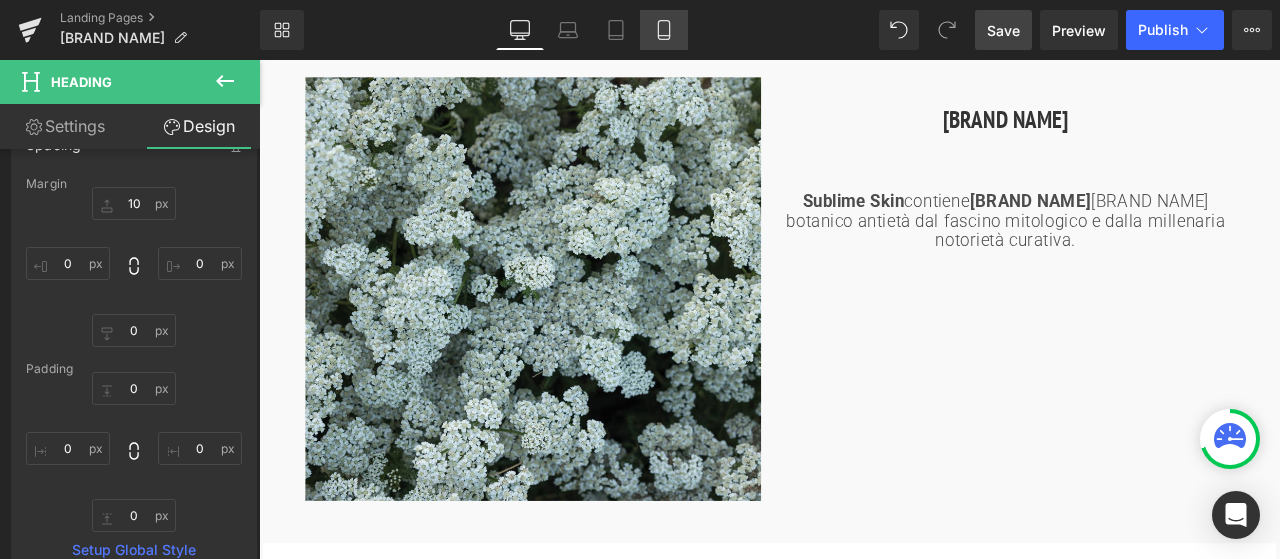 click 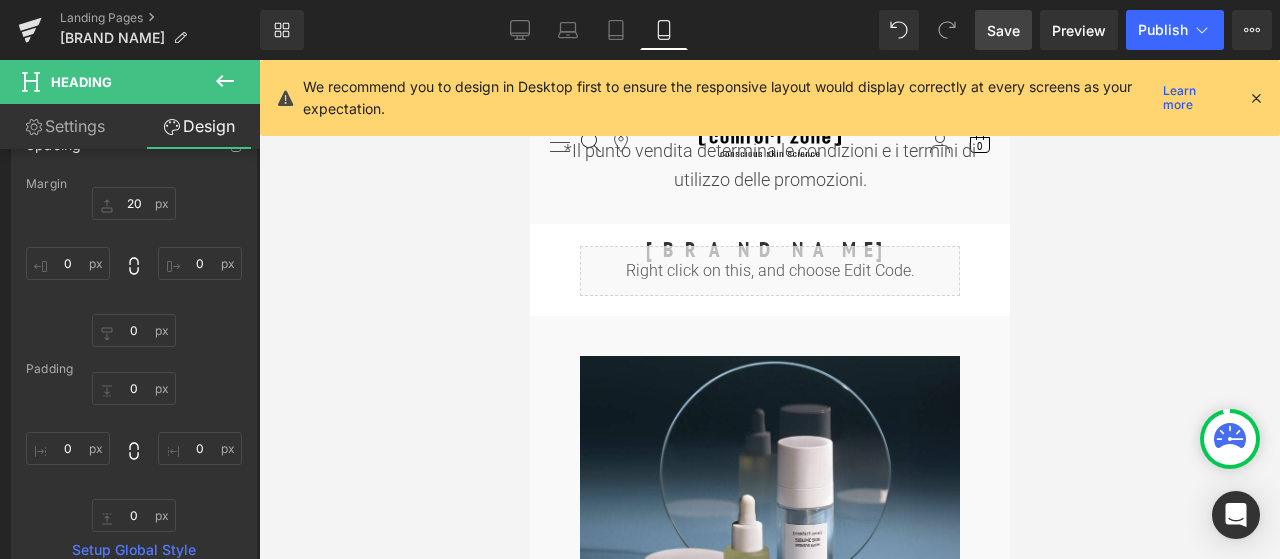 scroll, scrollTop: 334, scrollLeft: 0, axis: vertical 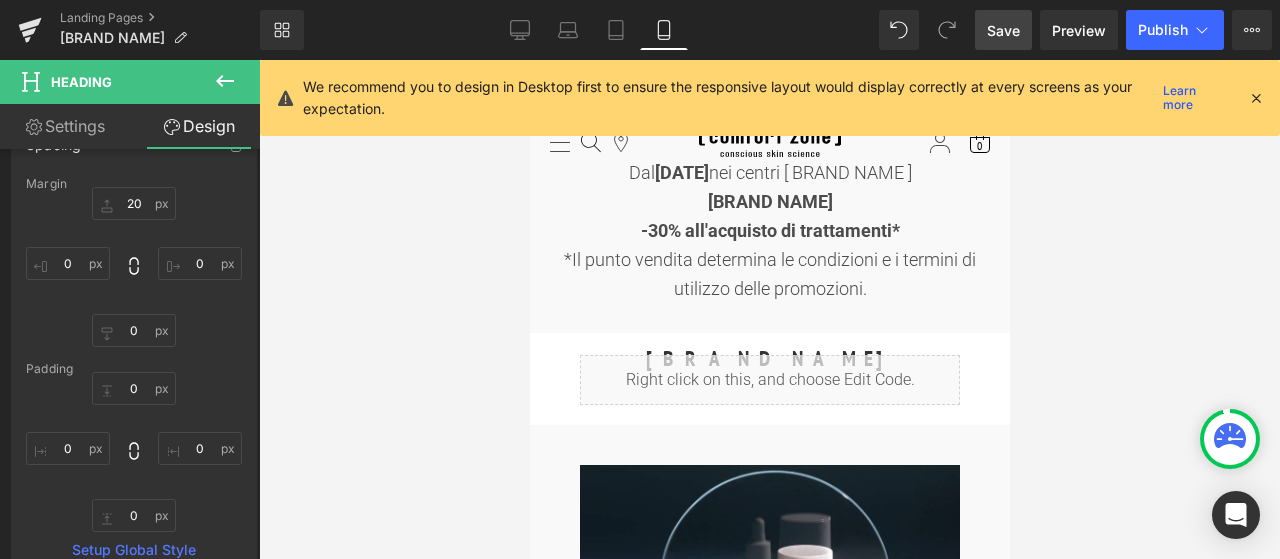 click on "Save" at bounding box center [1003, 30] 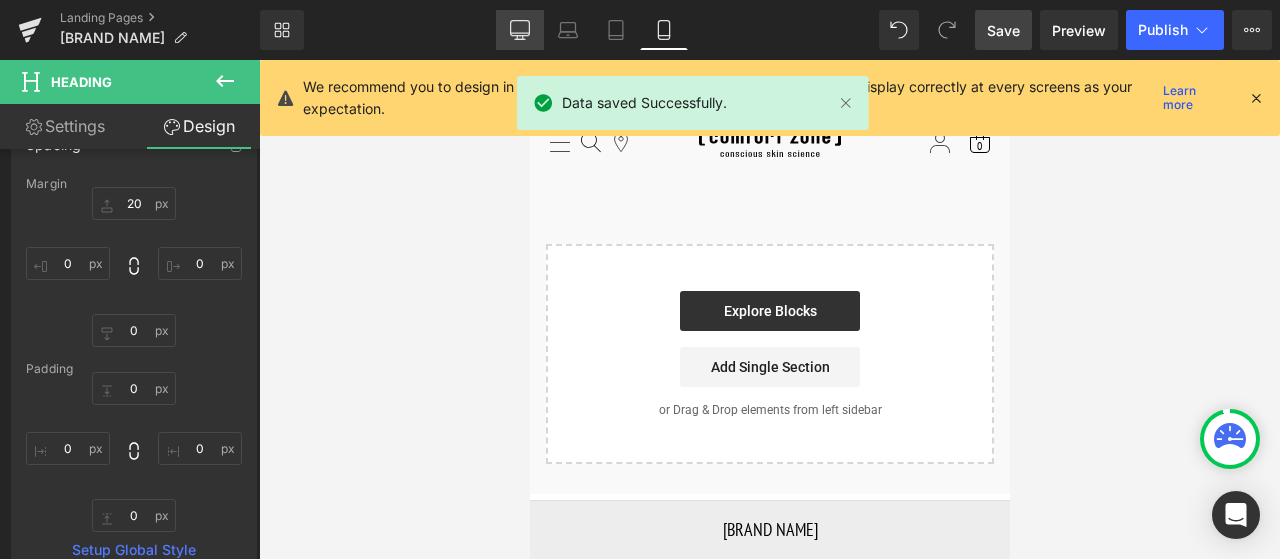 click 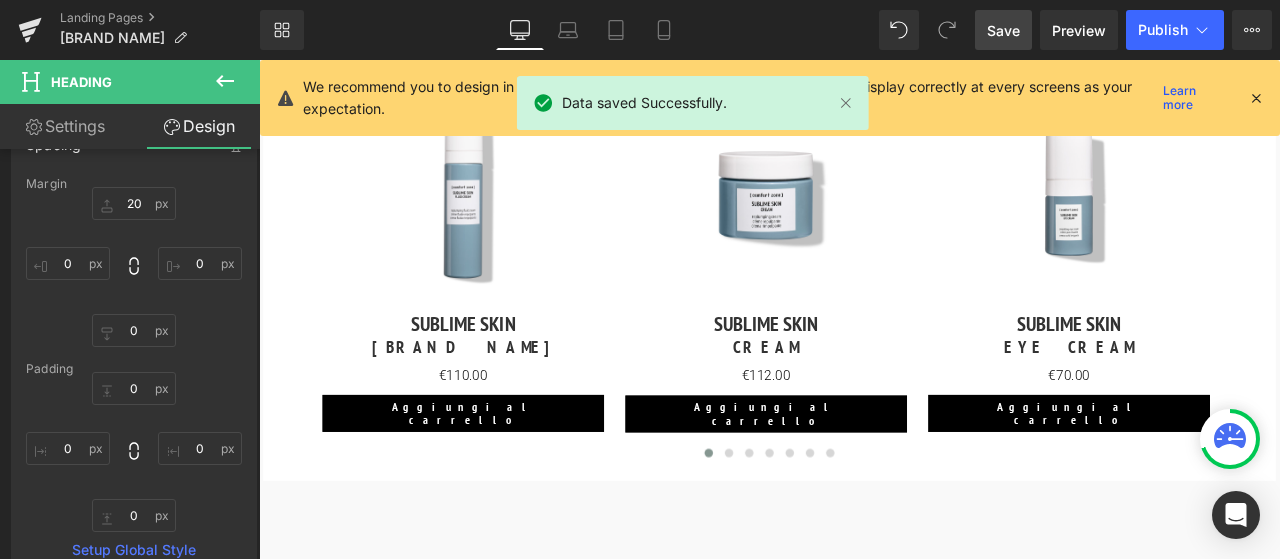 type on "10" 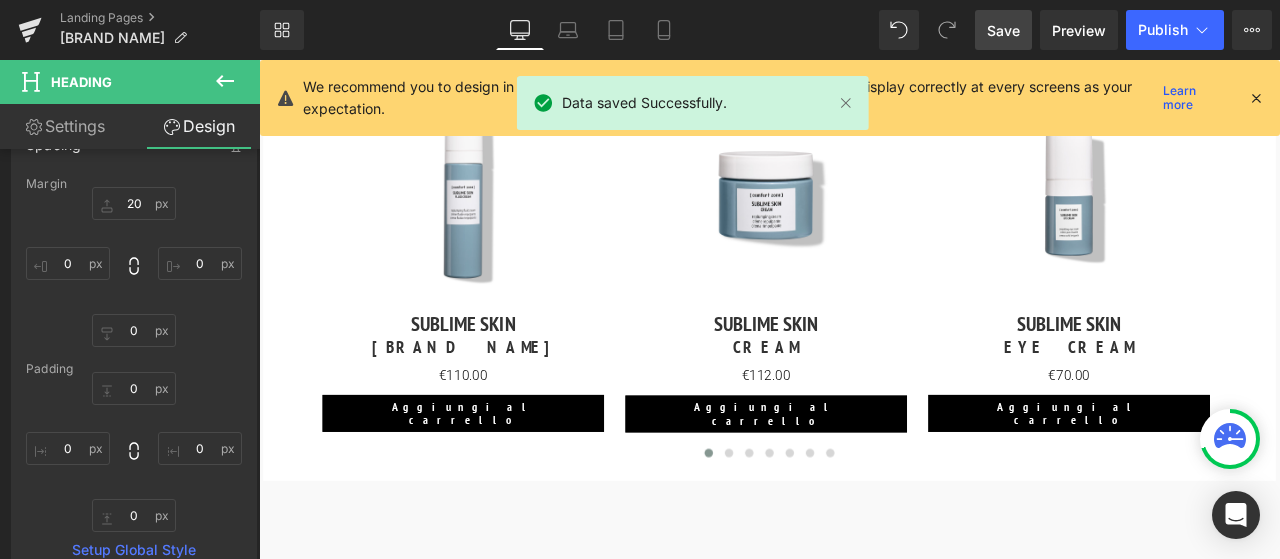 type on "0" 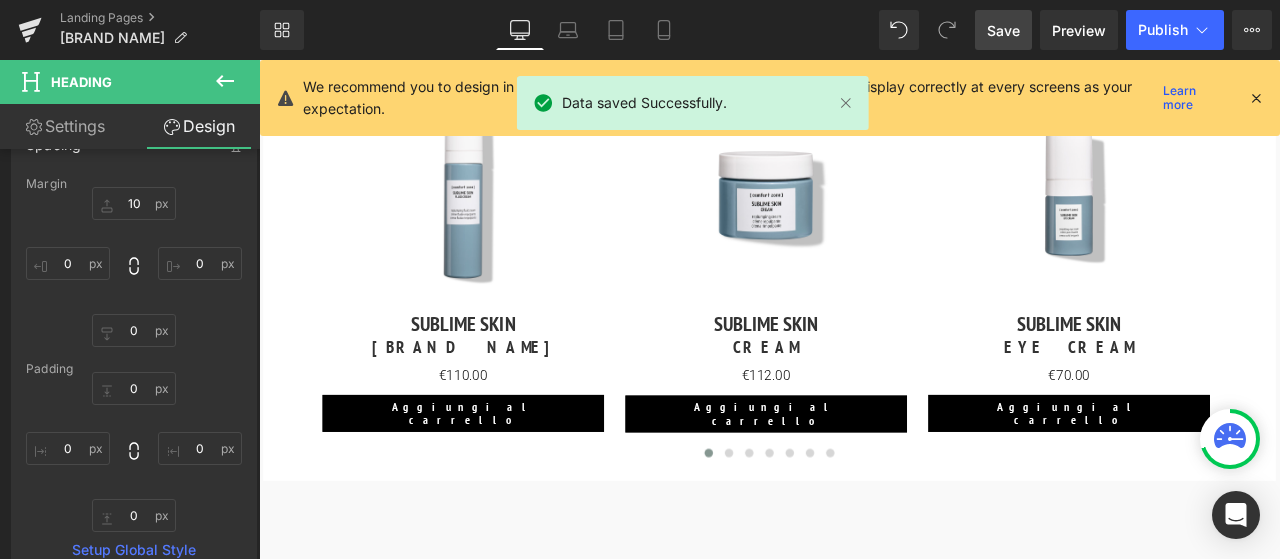 scroll, scrollTop: 1284, scrollLeft: 0, axis: vertical 